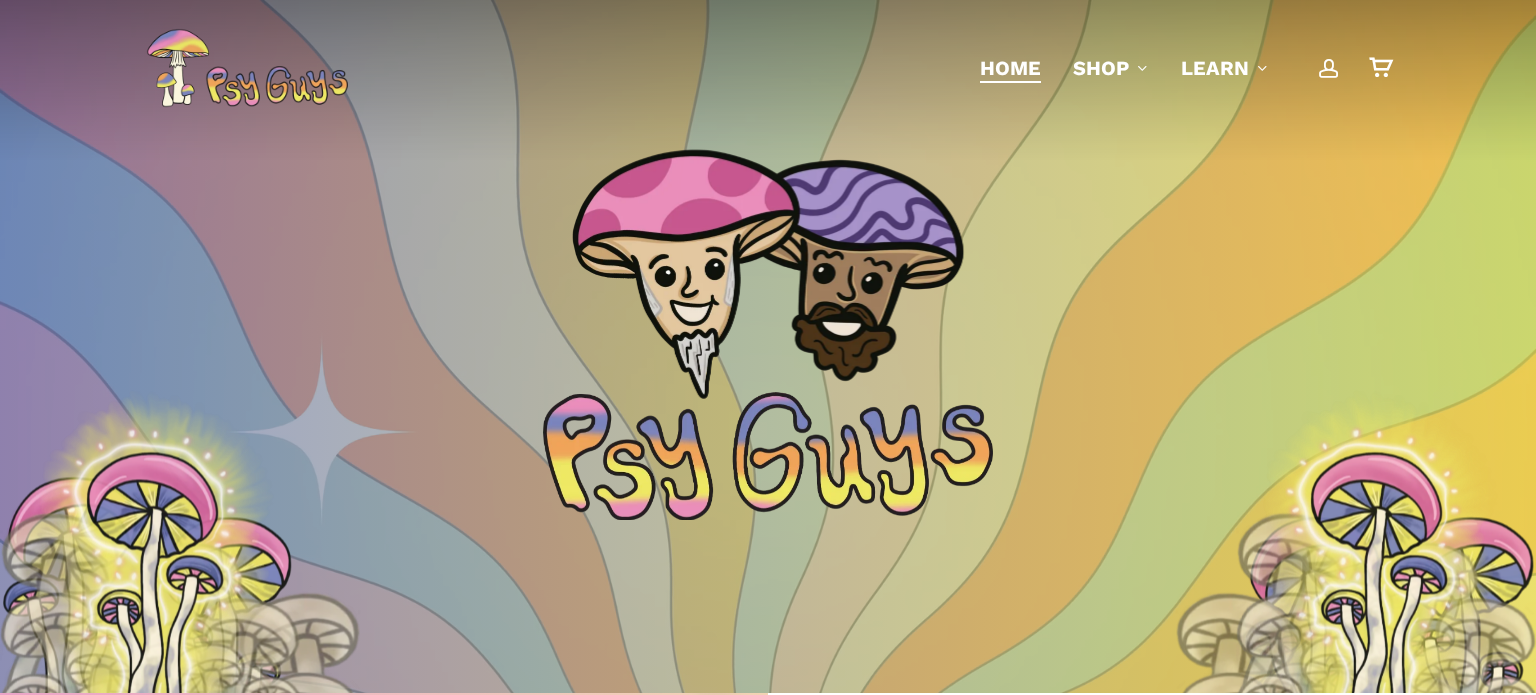 scroll, scrollTop: 0, scrollLeft: 0, axis: both 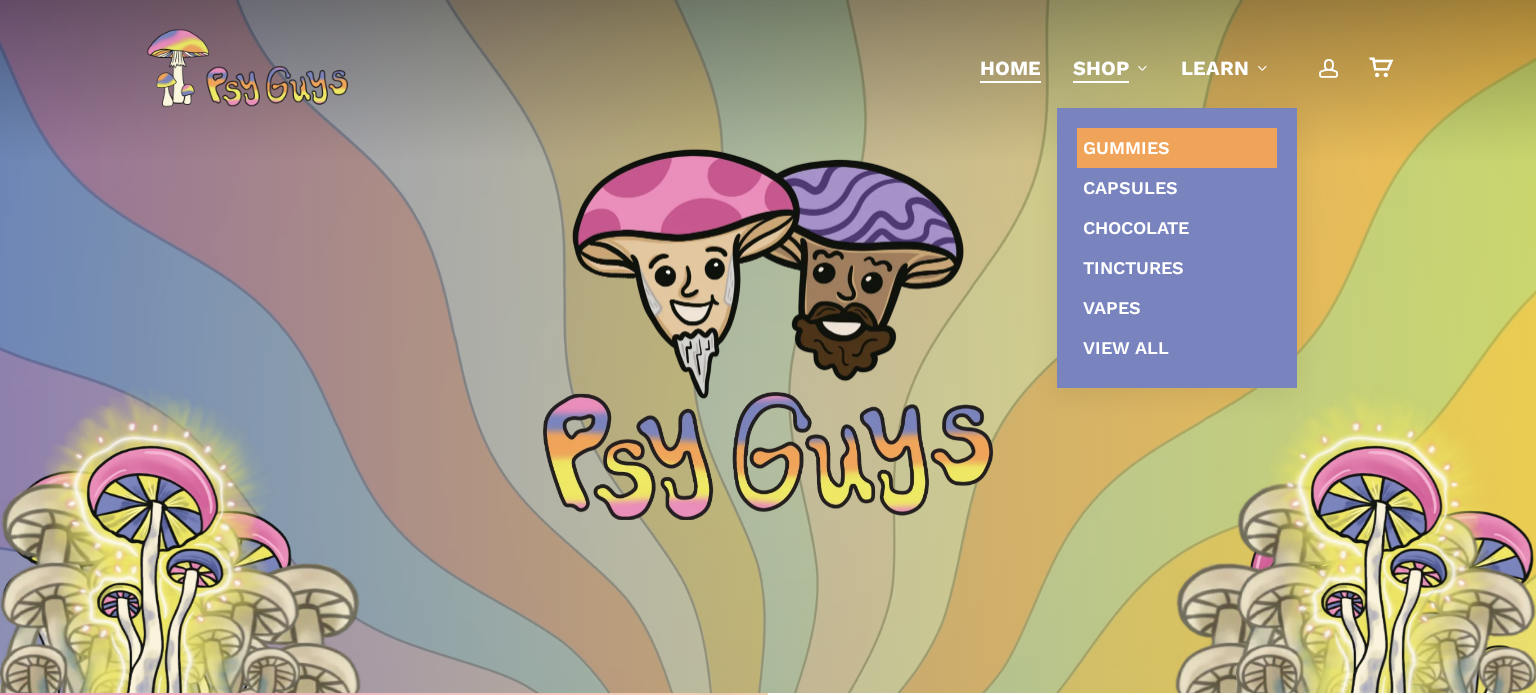click on "Gummies" at bounding box center (1126, 147) 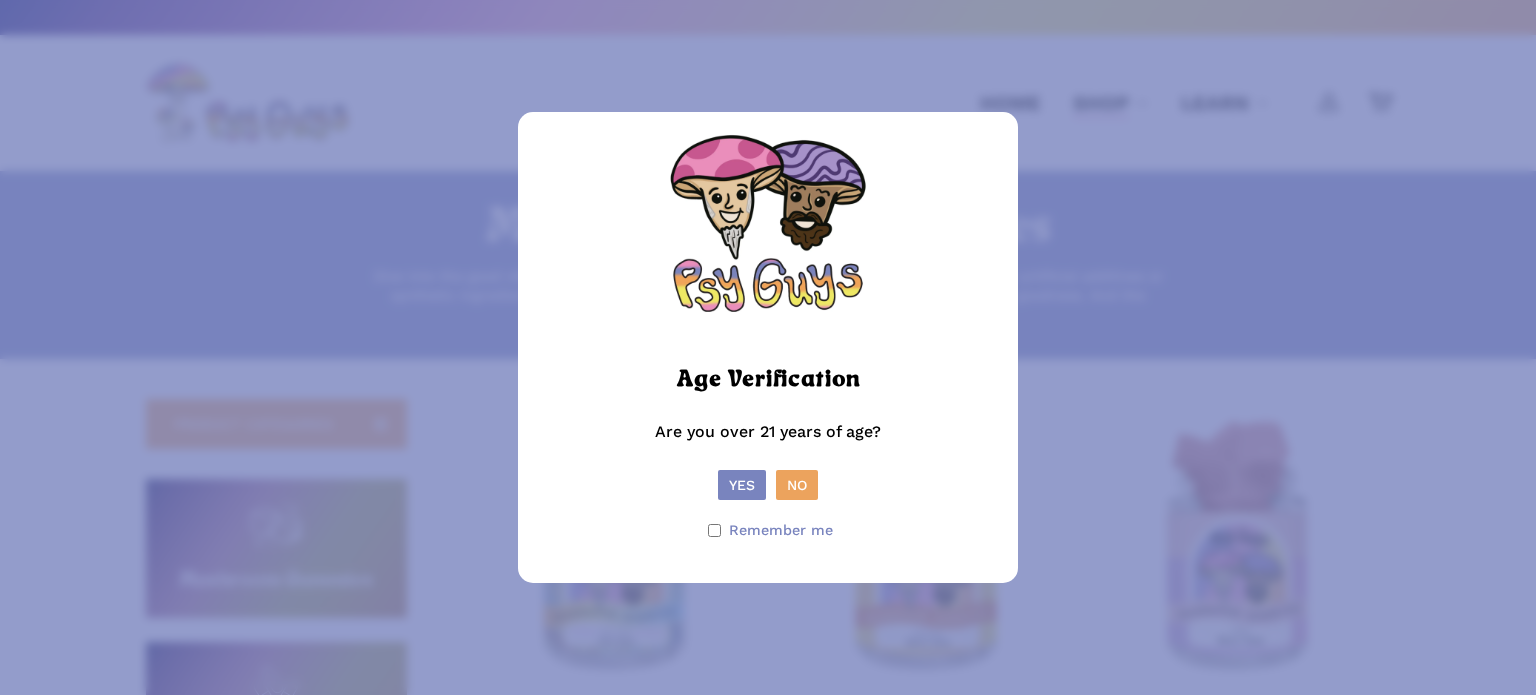 scroll, scrollTop: 0, scrollLeft: 0, axis: both 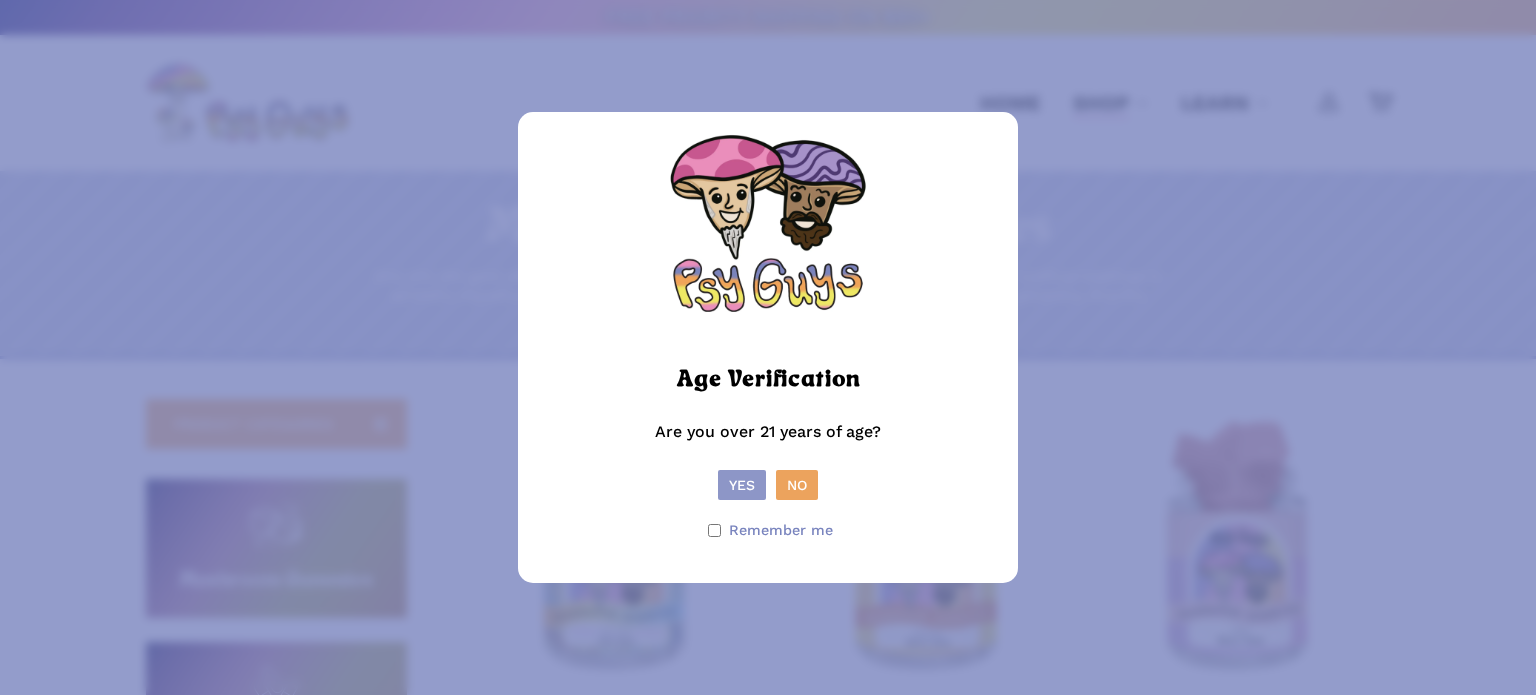 click on "Yes" at bounding box center (742, 485) 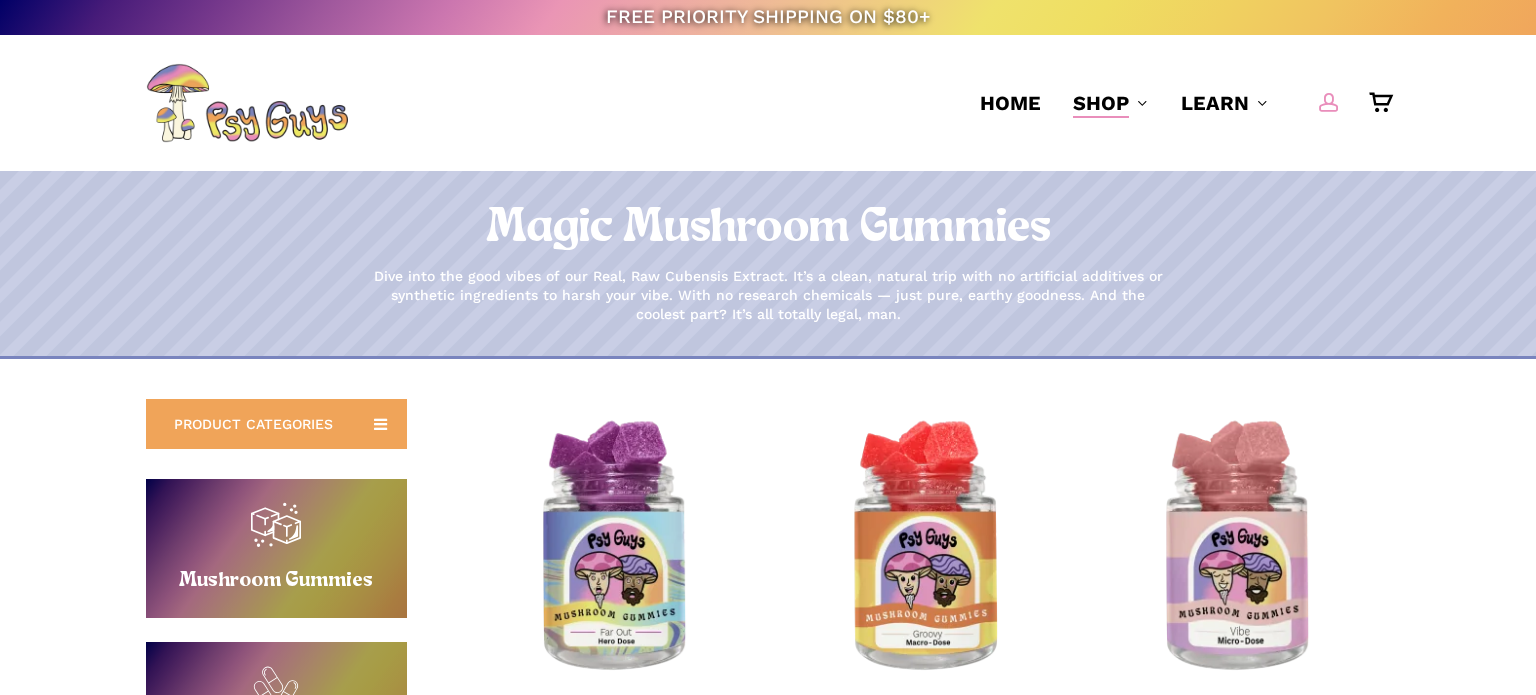 click at bounding box center [1329, 102] 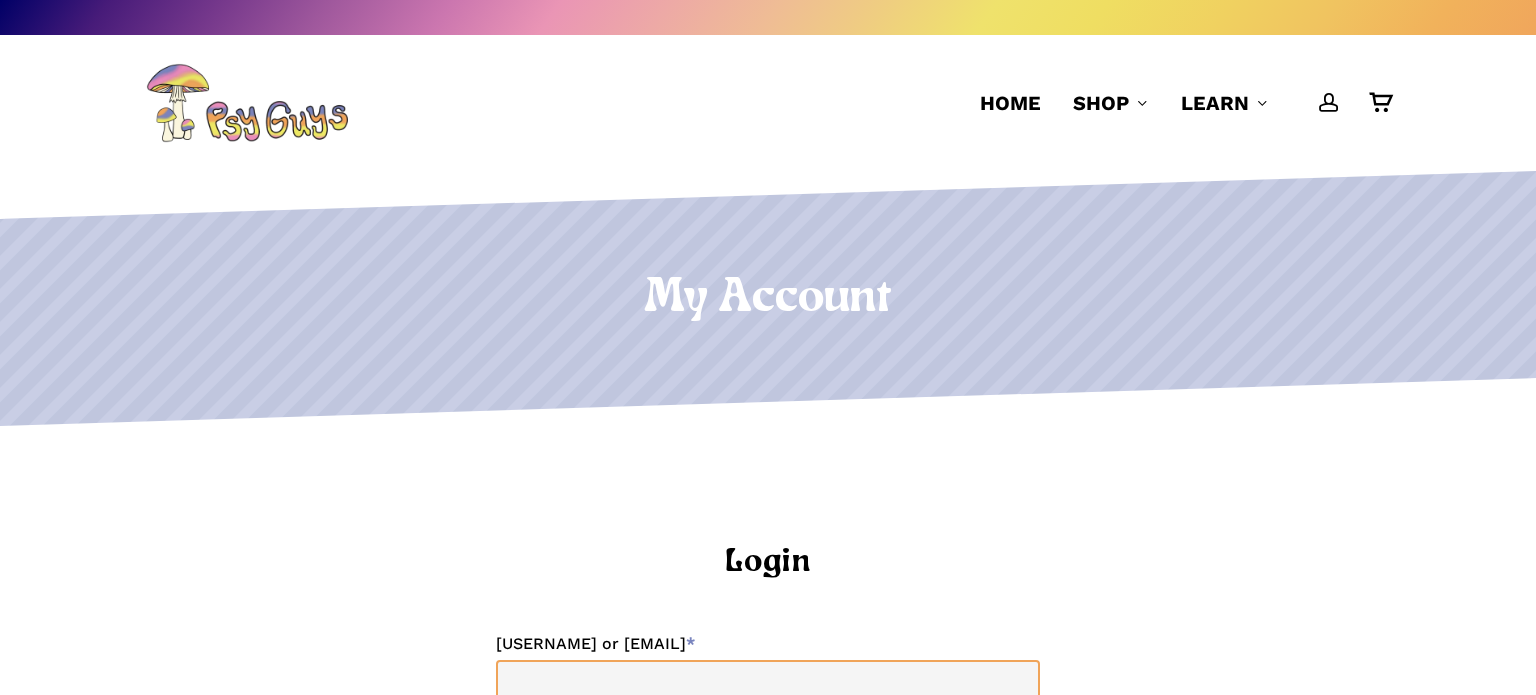 scroll, scrollTop: 0, scrollLeft: 0, axis: both 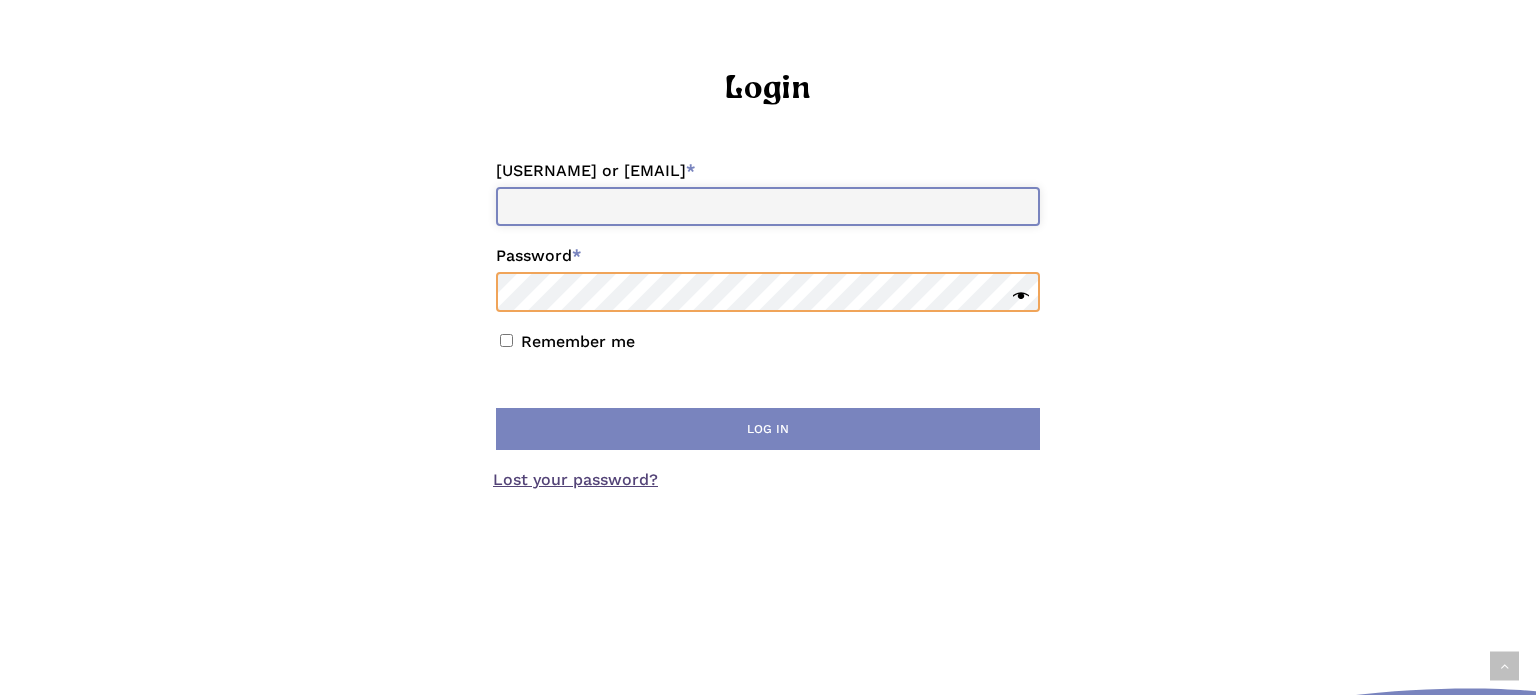 type on "**********" 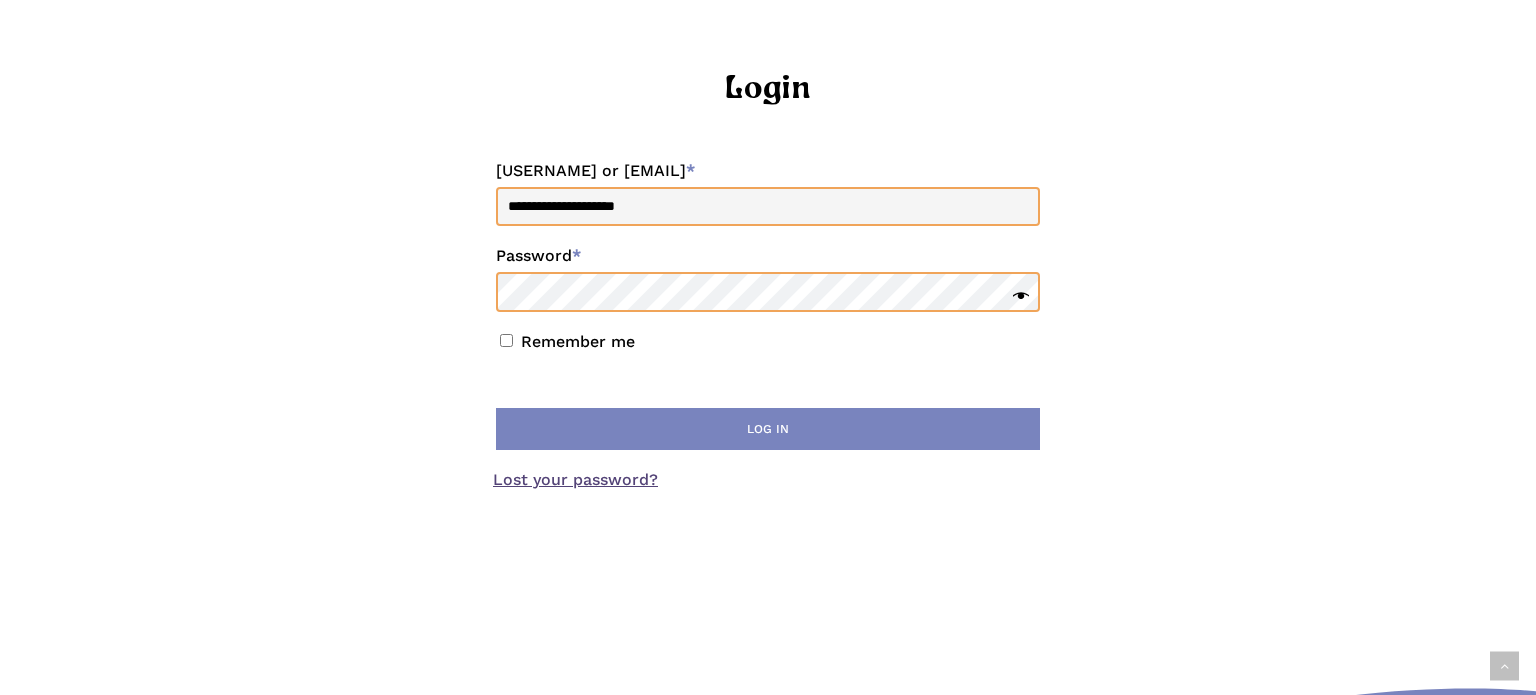 click at bounding box center (1016, 298) 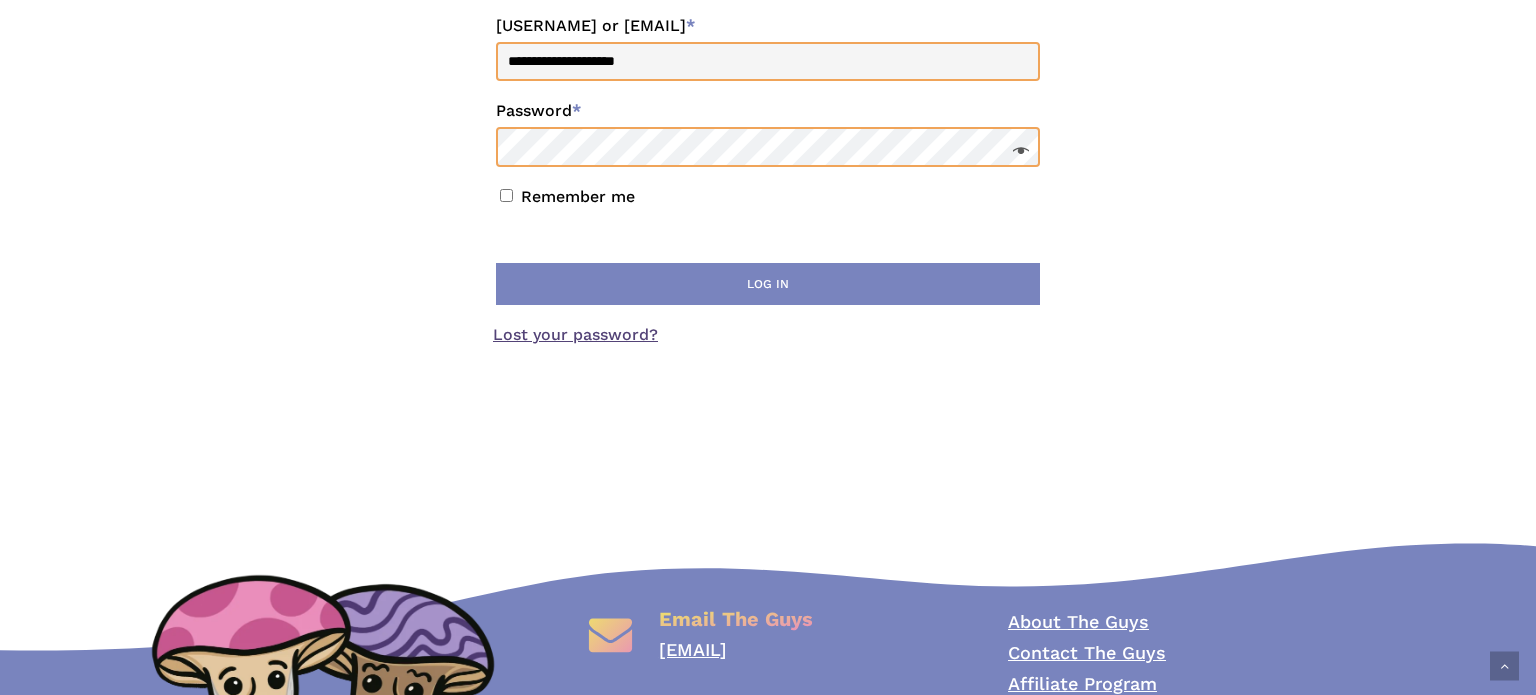 scroll, scrollTop: 519, scrollLeft: 0, axis: vertical 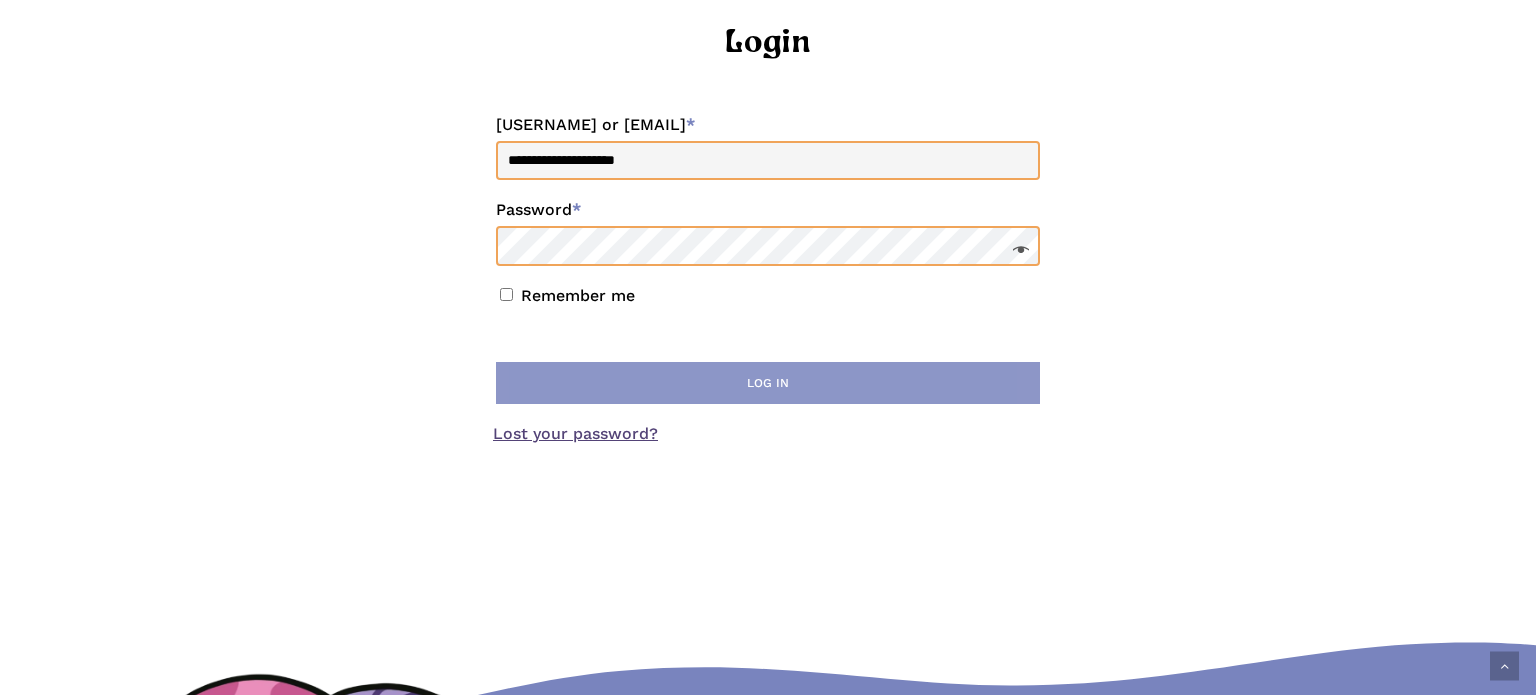 click on "Log in" at bounding box center (768, 383) 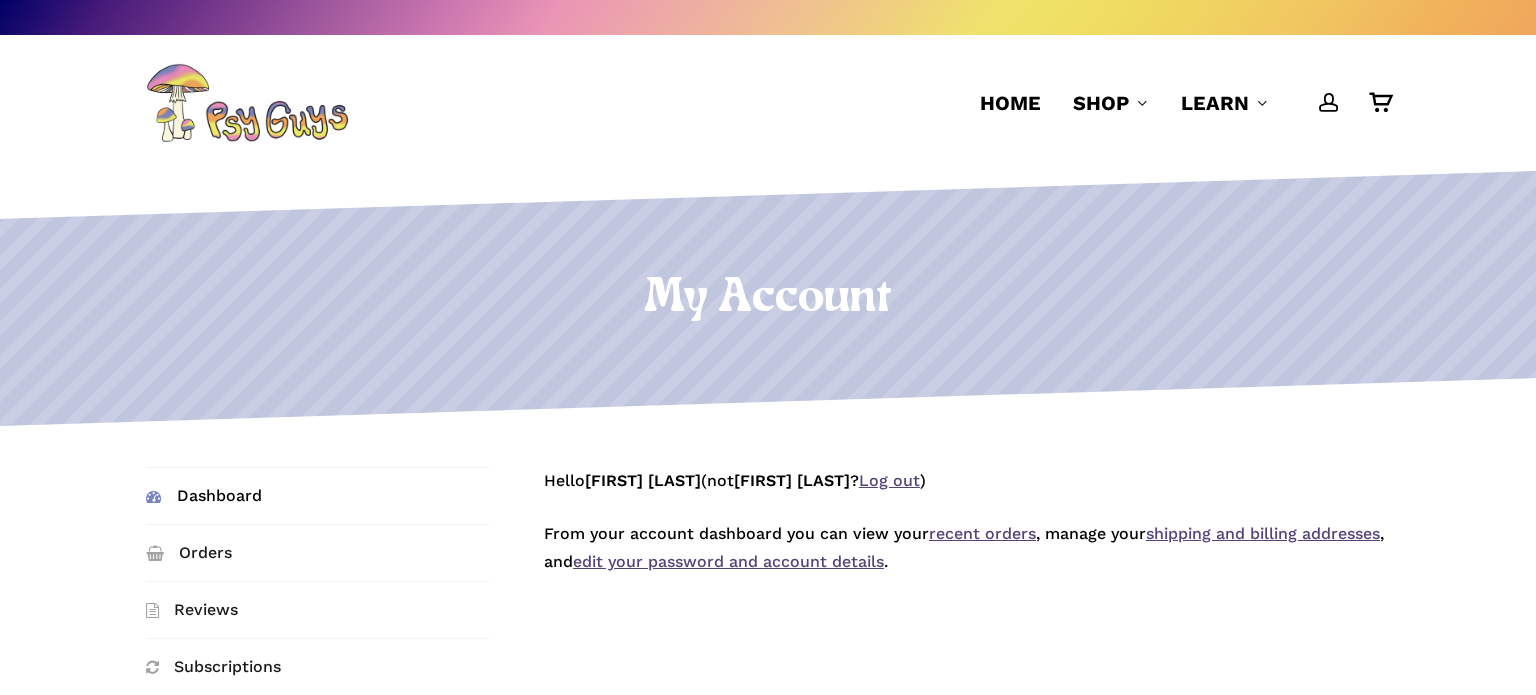 scroll, scrollTop: 0, scrollLeft: 0, axis: both 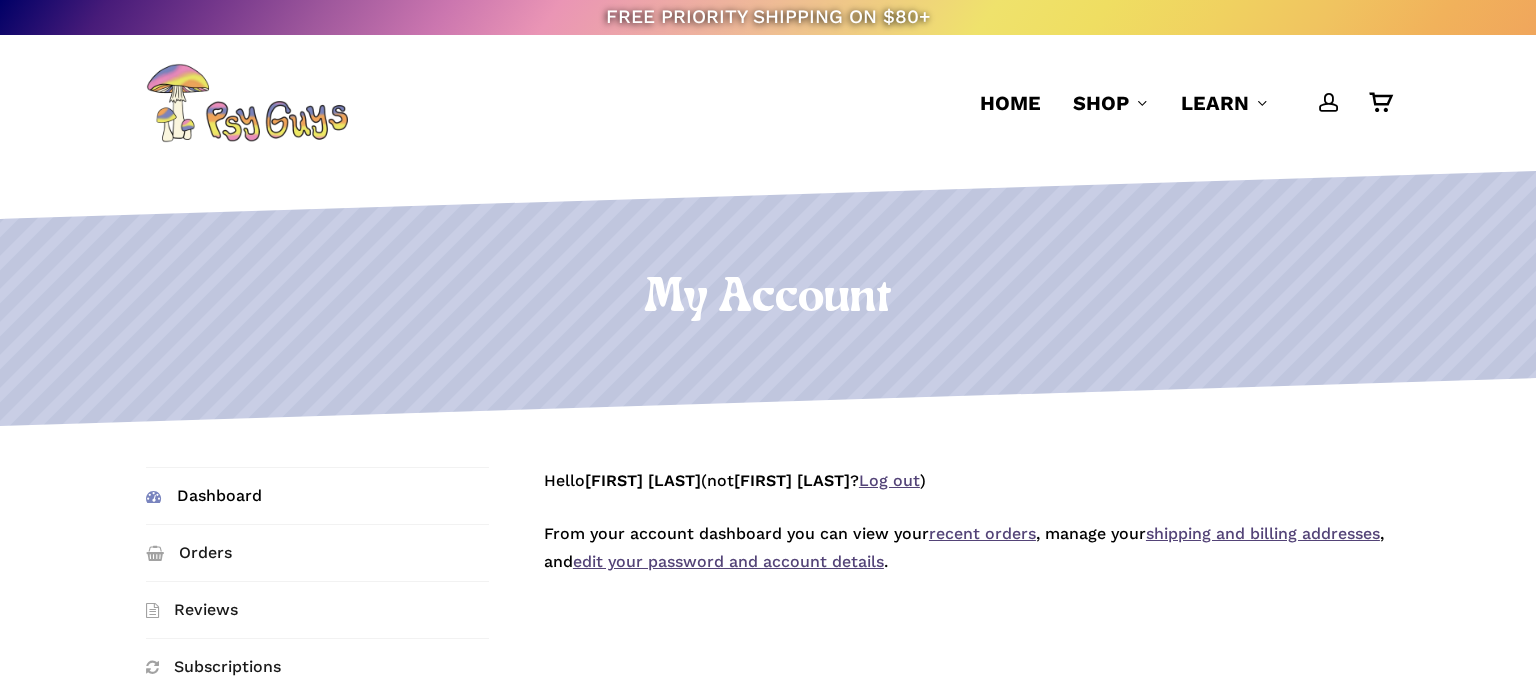 click on "recent orders" at bounding box center [982, 533] 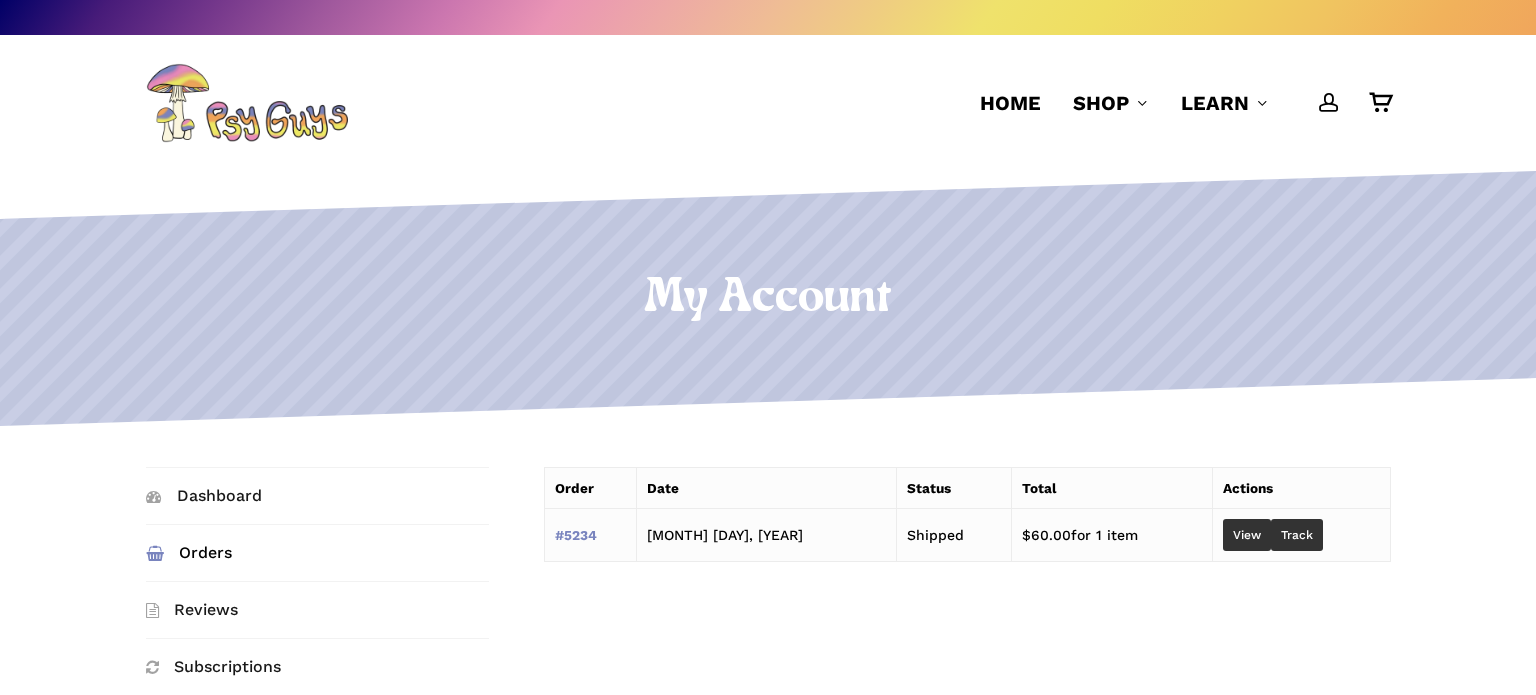 scroll, scrollTop: 0, scrollLeft: 0, axis: both 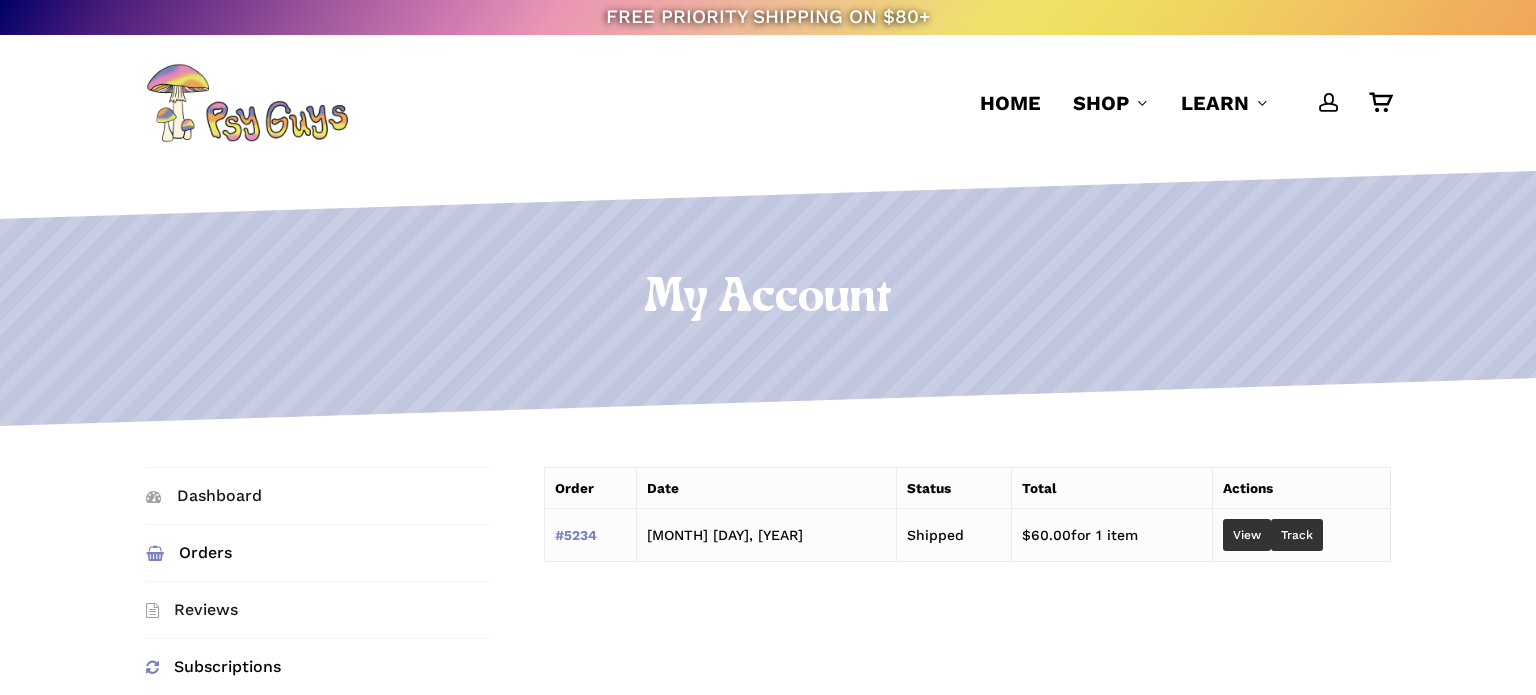 click on "Subscriptions" at bounding box center (318, 667) 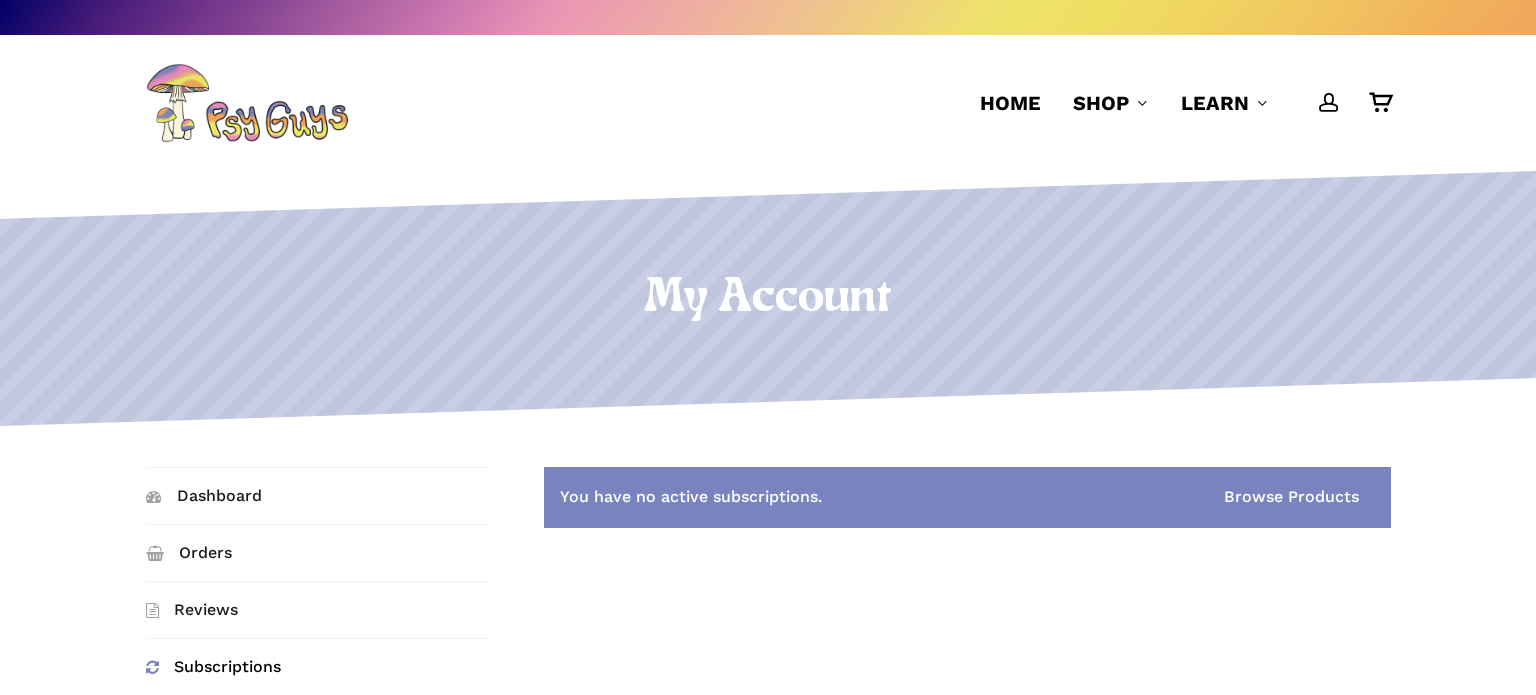 scroll, scrollTop: 0, scrollLeft: 0, axis: both 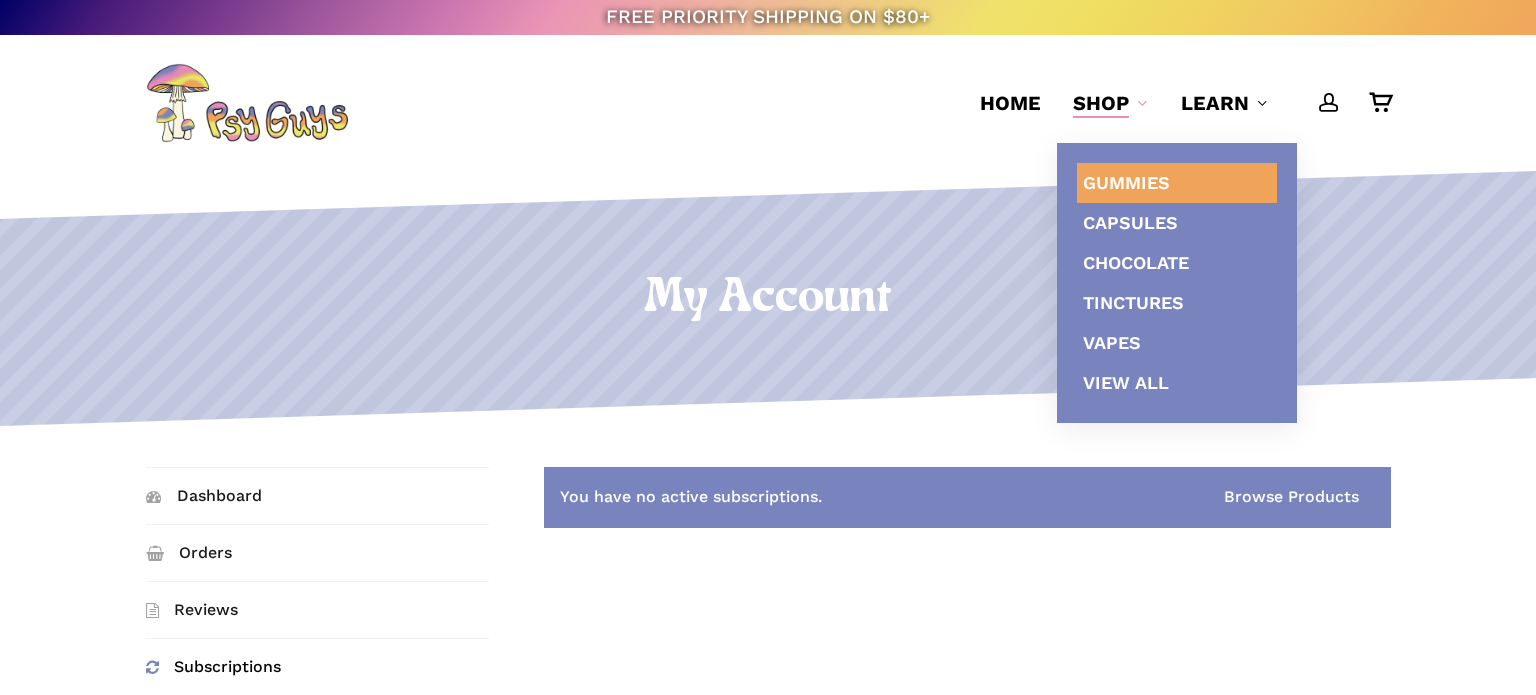 click on "Gummies" at bounding box center (1126, 182) 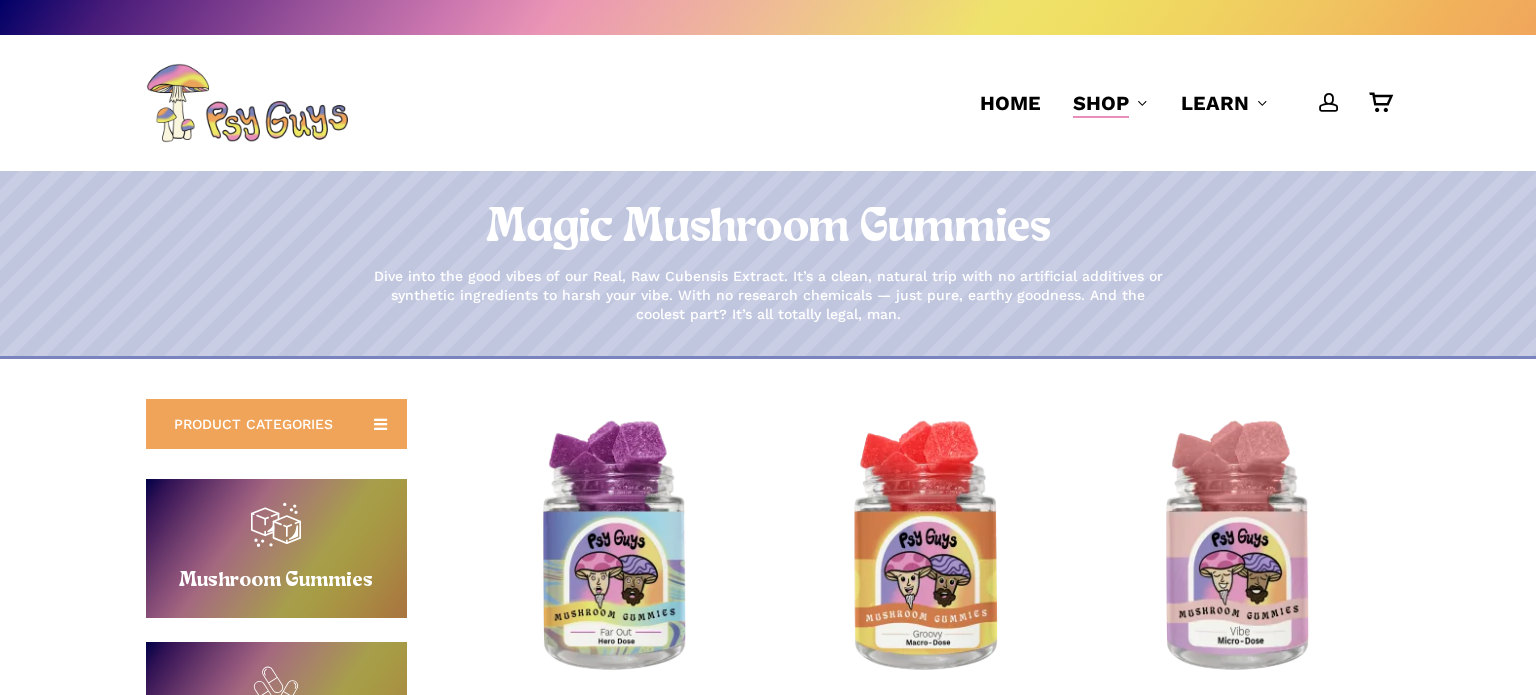 scroll, scrollTop: 0, scrollLeft: 0, axis: both 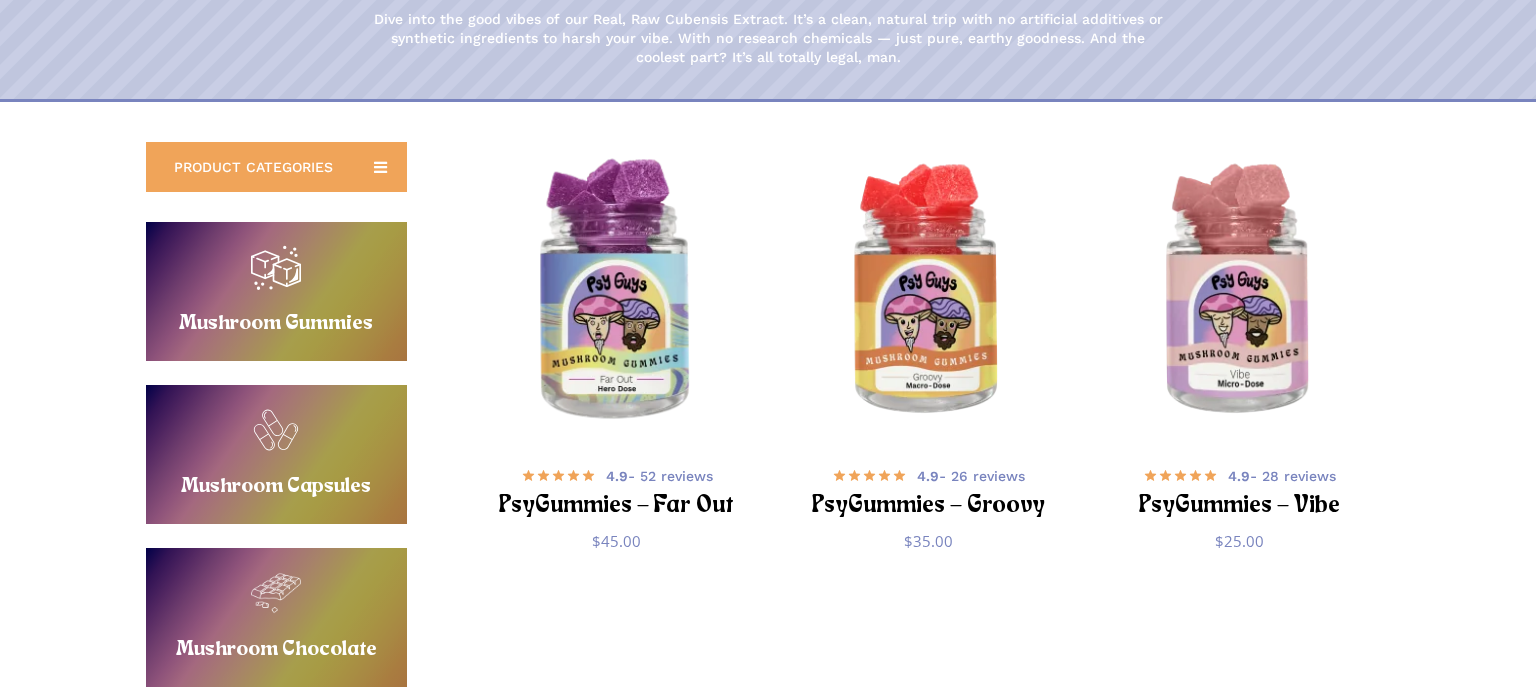 click at bounding box center (617, 292) 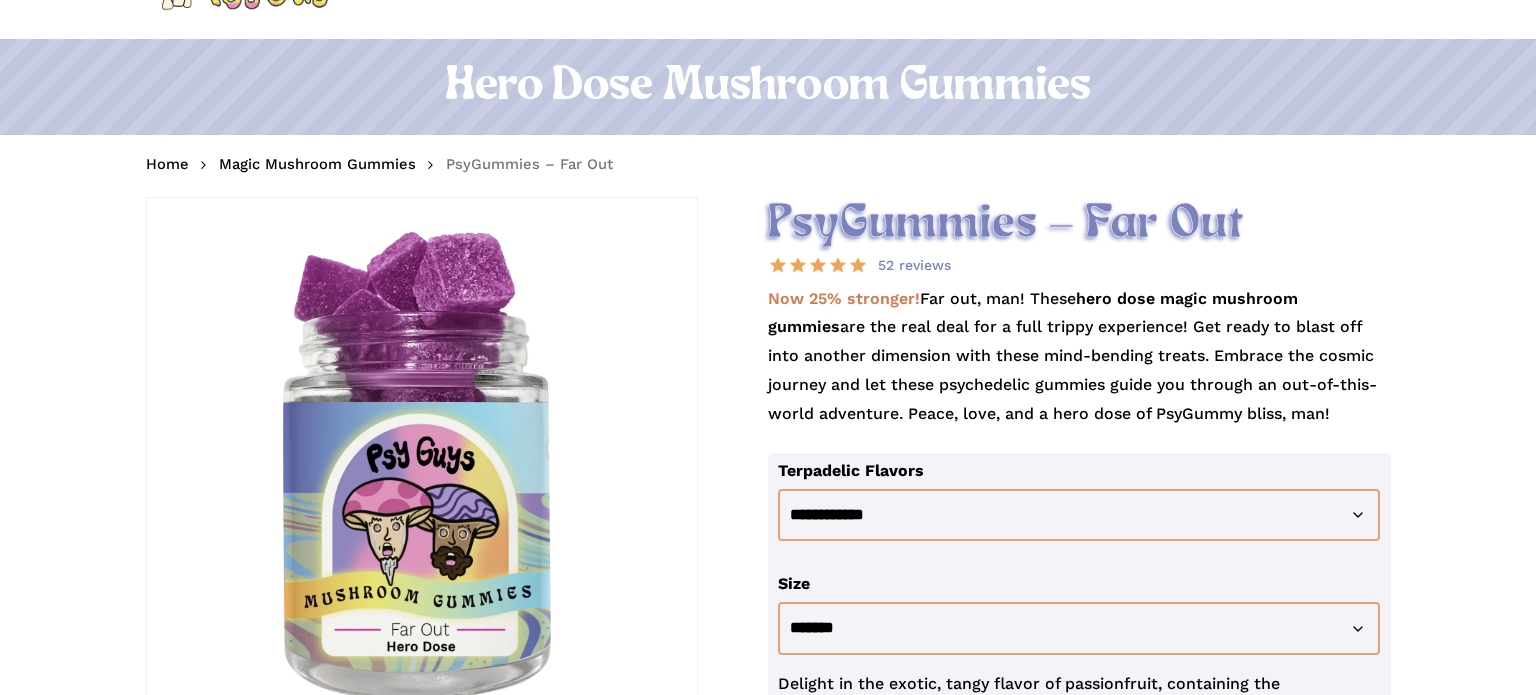 scroll, scrollTop: 0, scrollLeft: 0, axis: both 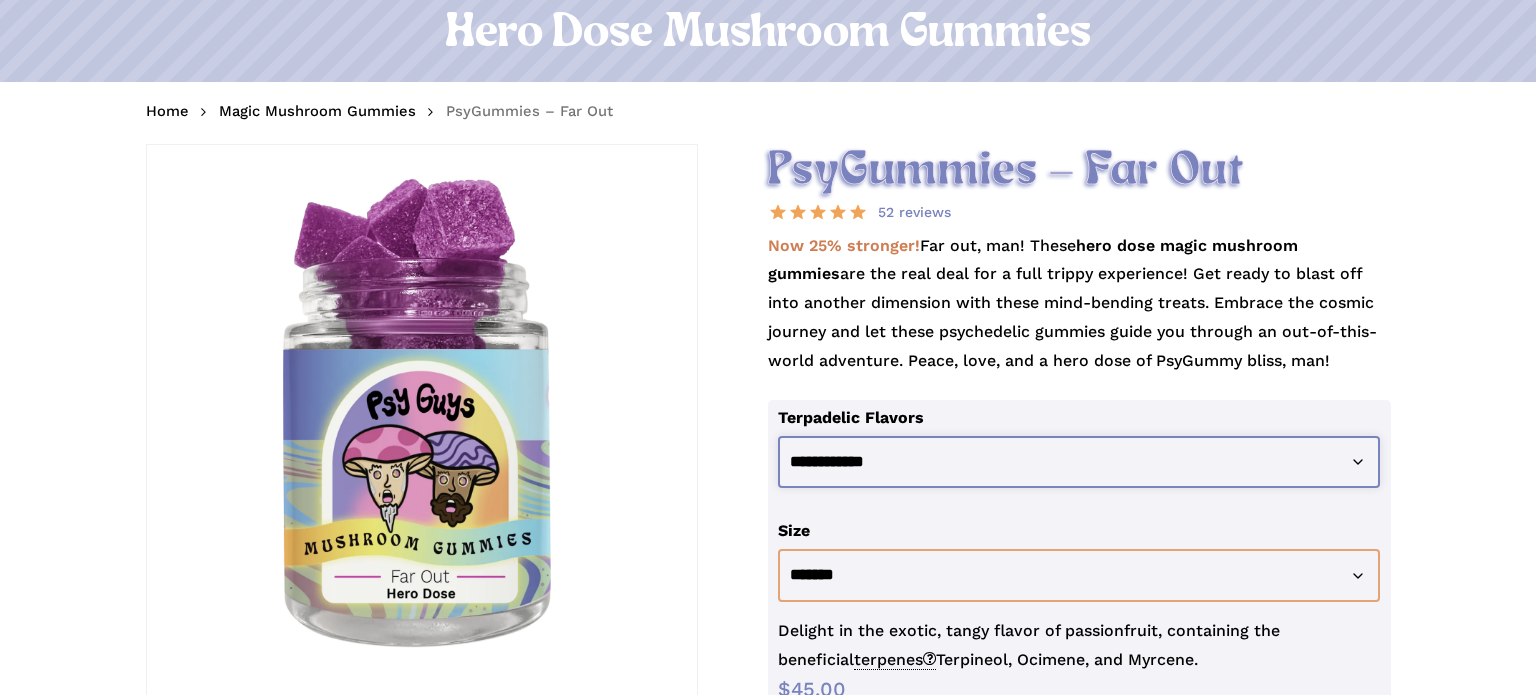 click on "**********" 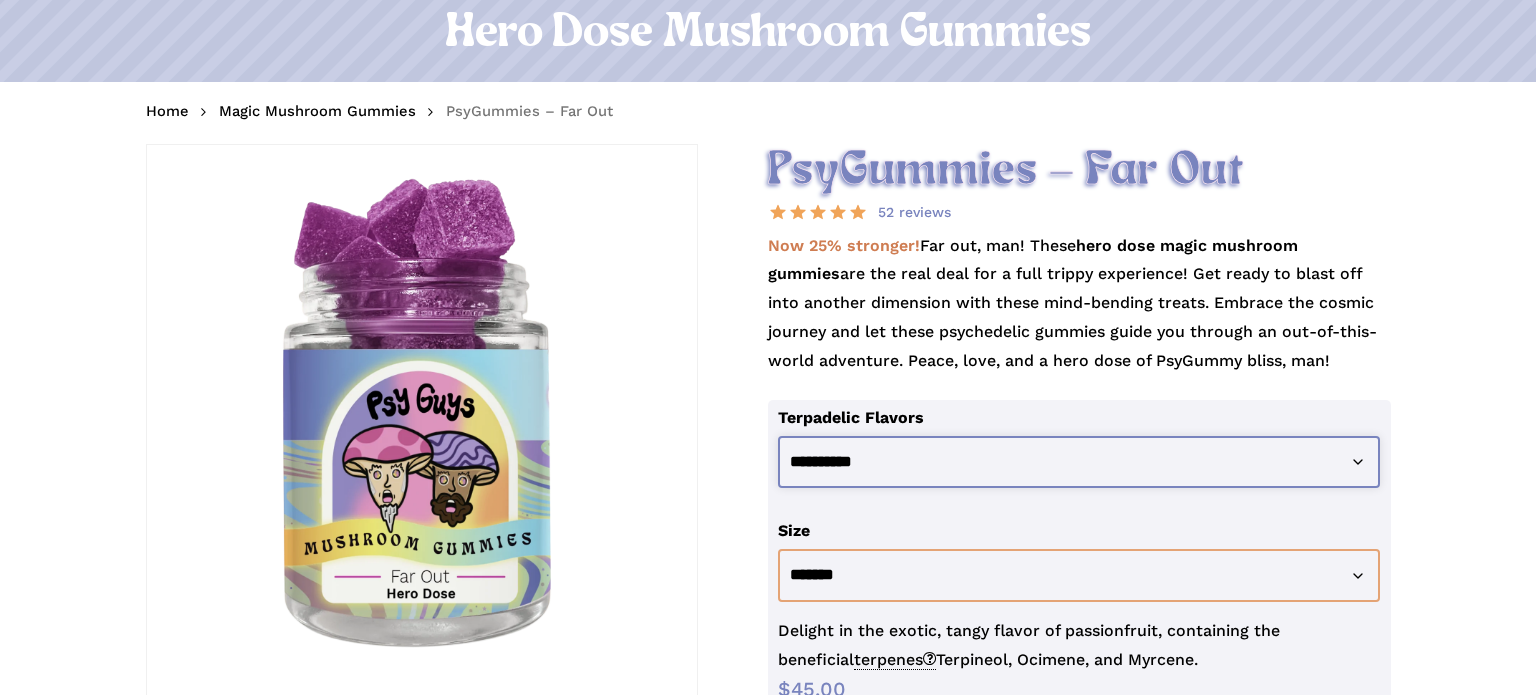 click on "**********" 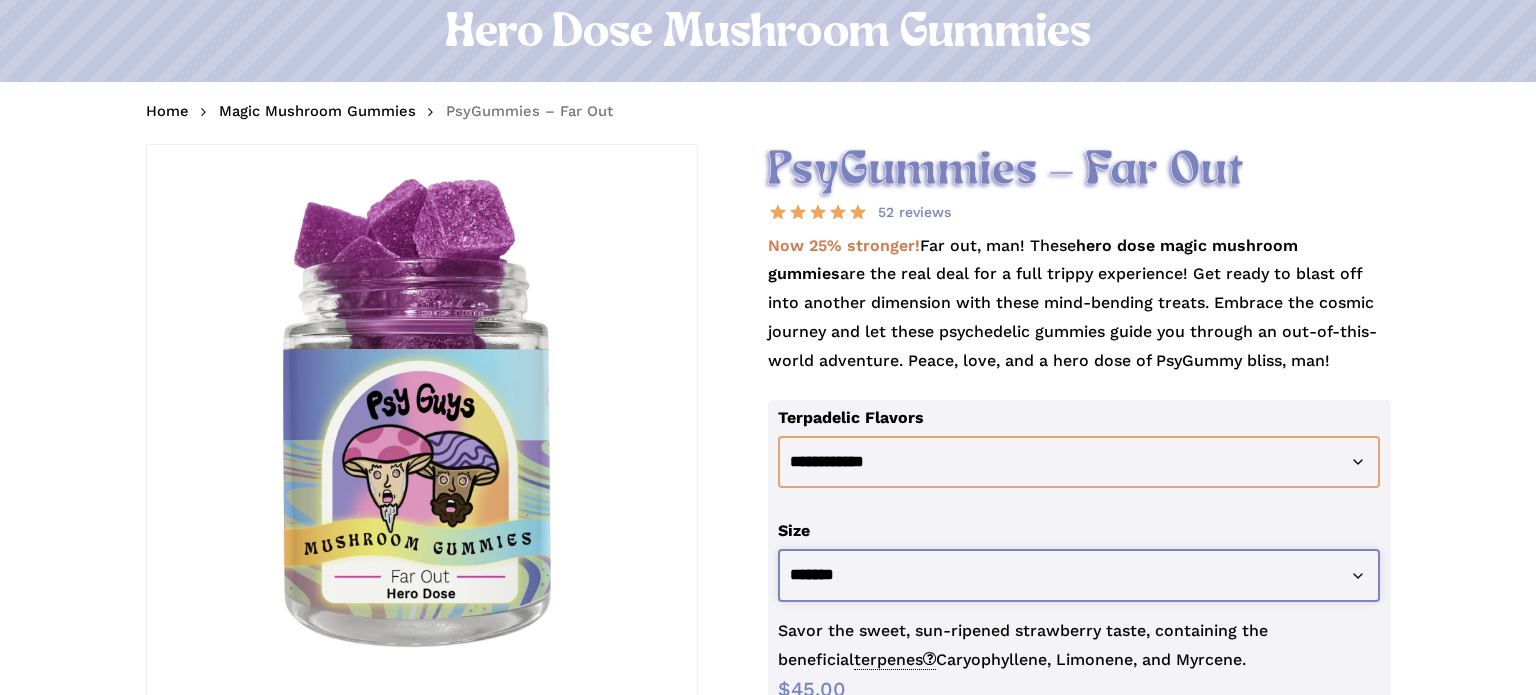 click on "**********" 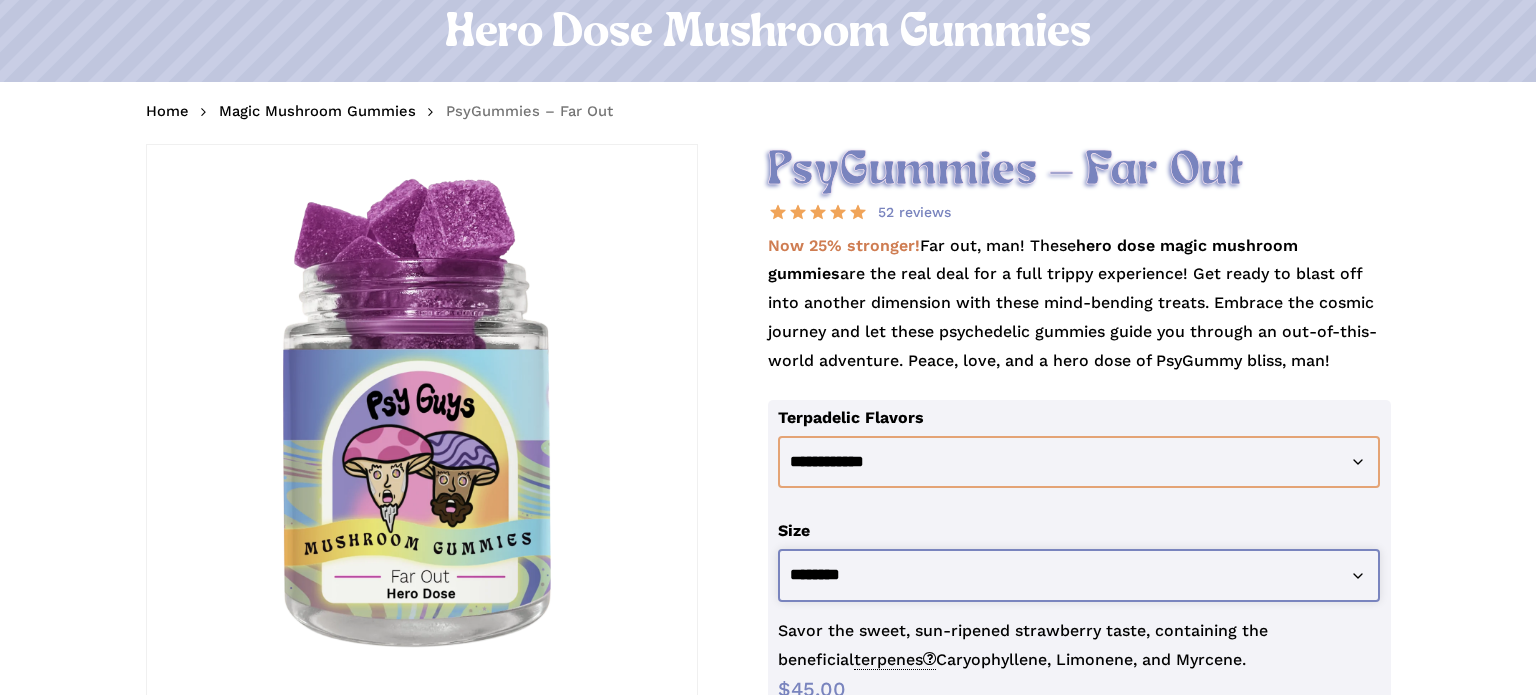 click on "**********" 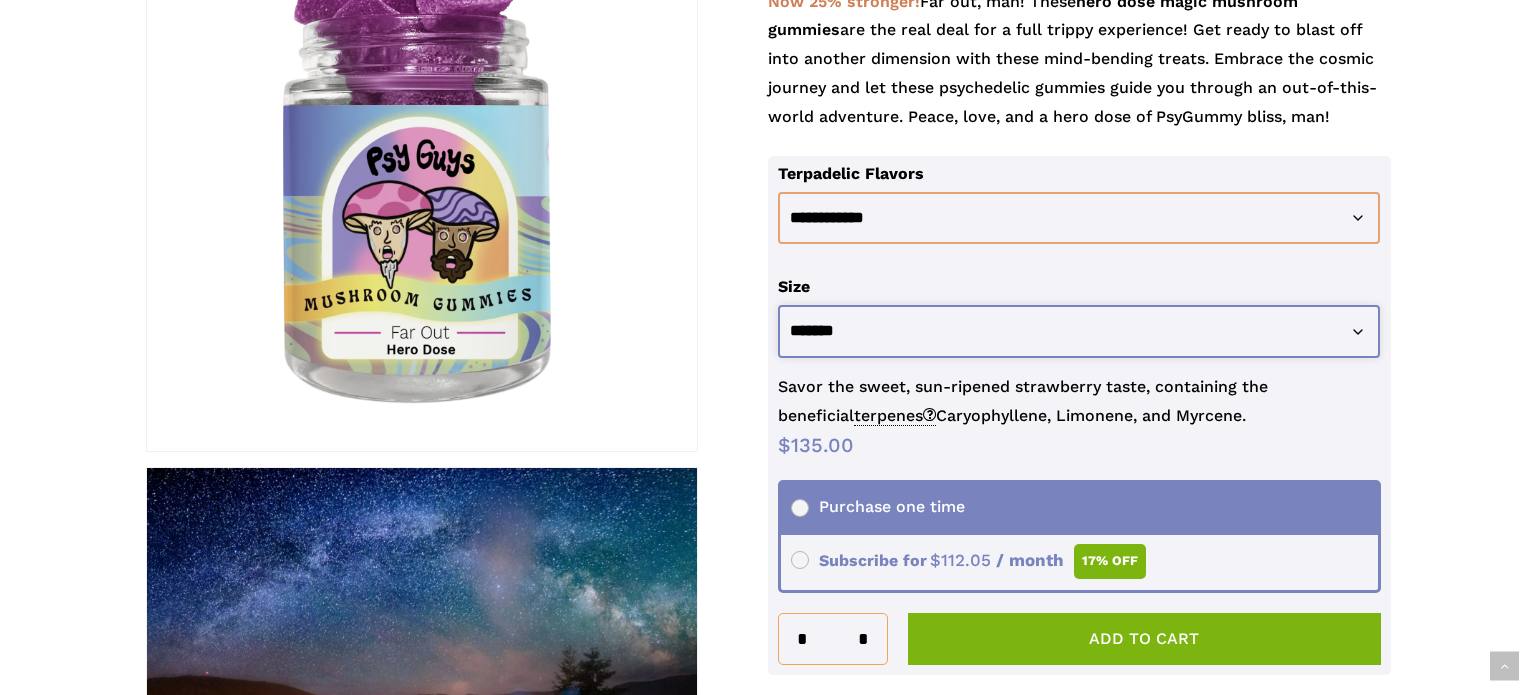 scroll, scrollTop: 427, scrollLeft: 0, axis: vertical 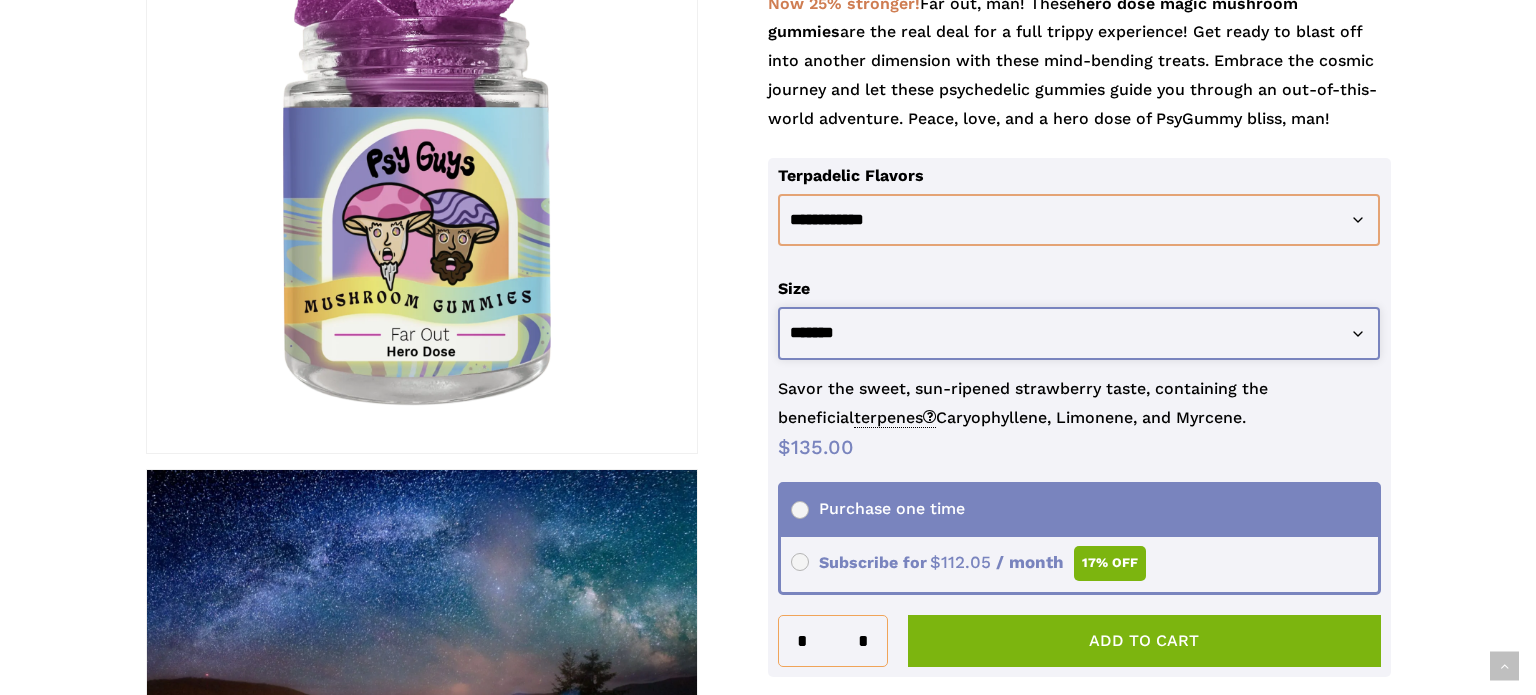 click on "**********" 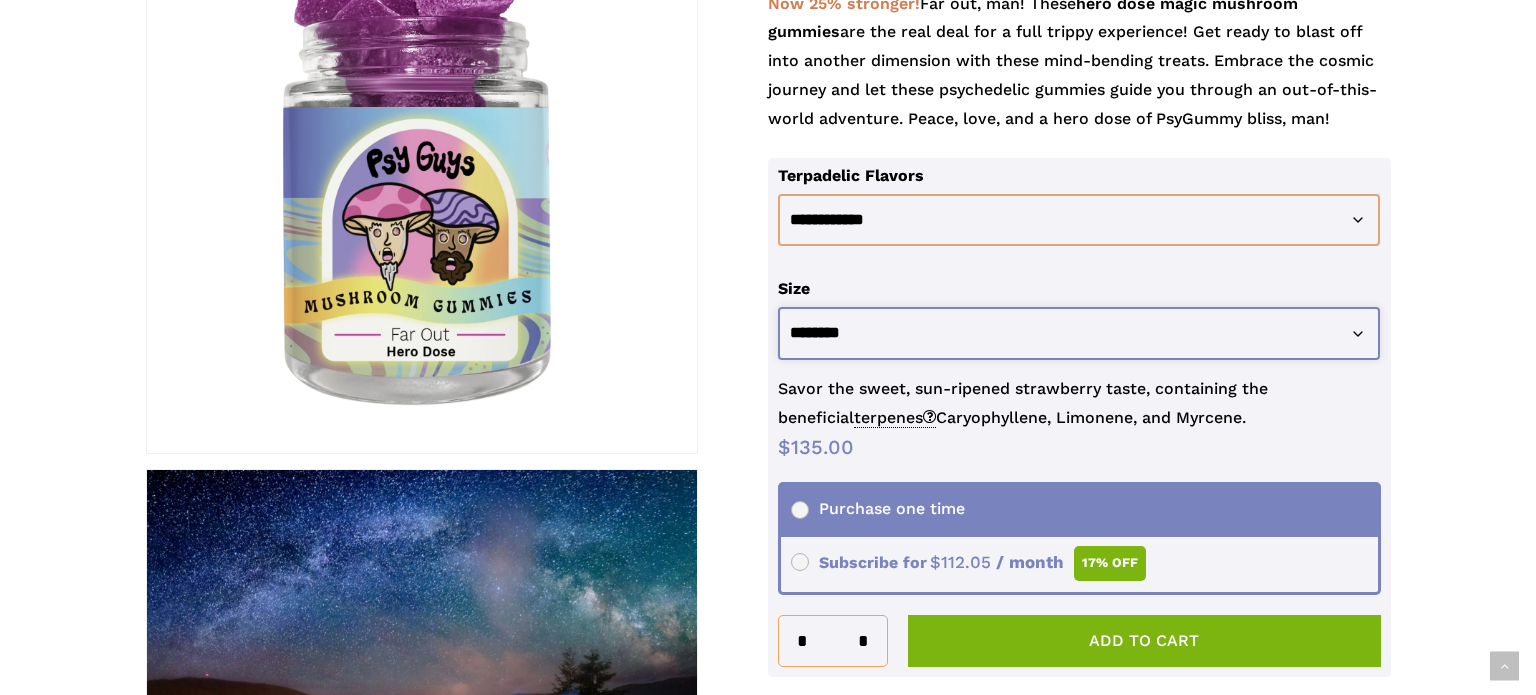 click on "**********" 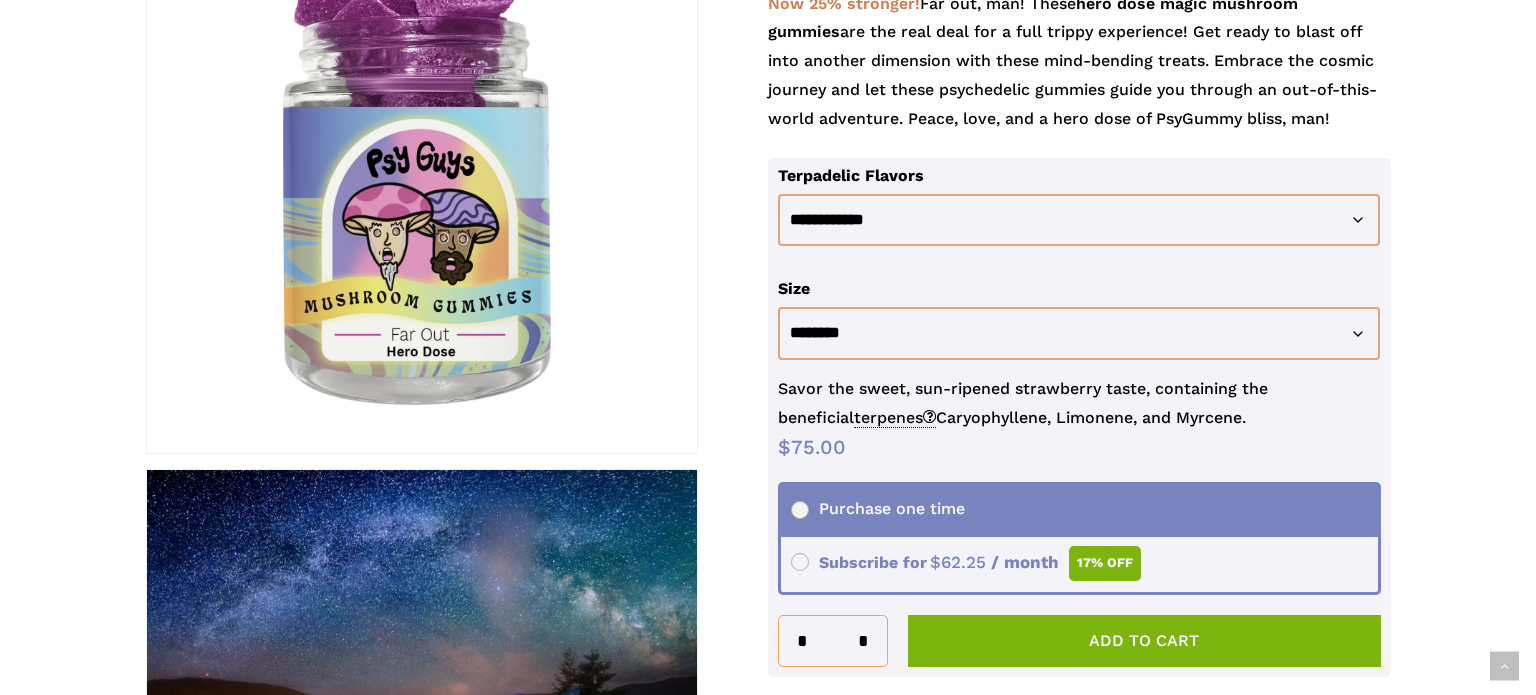 click at bounding box center [457, 790] 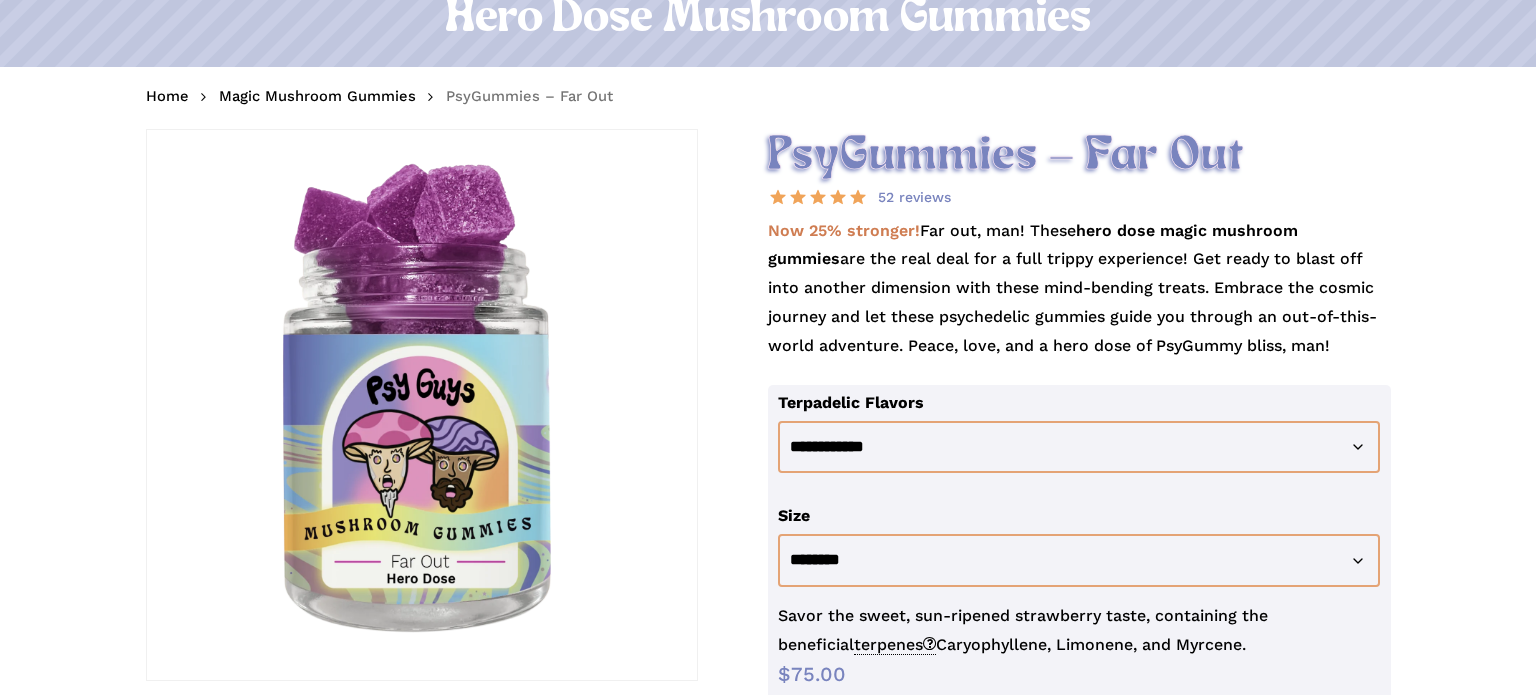 scroll, scrollTop: 199, scrollLeft: 0, axis: vertical 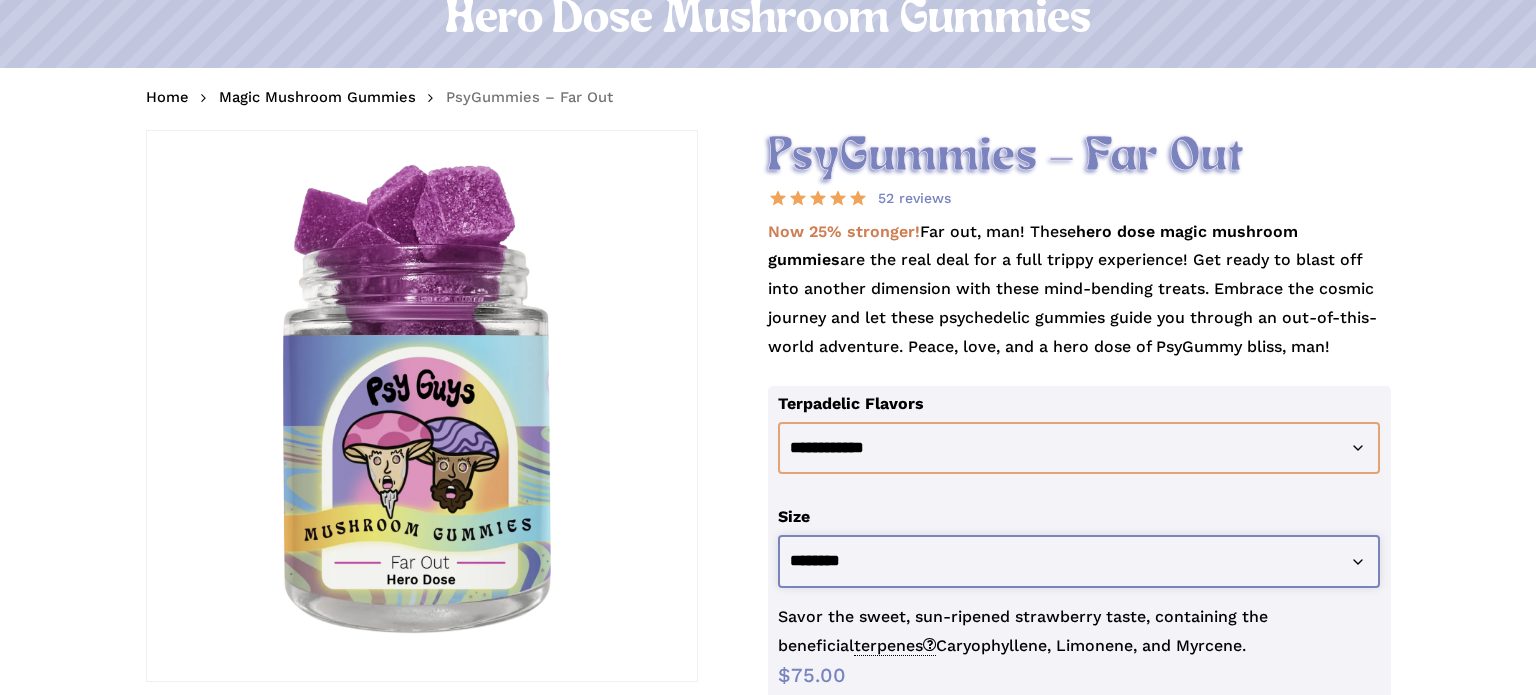 click on "**********" 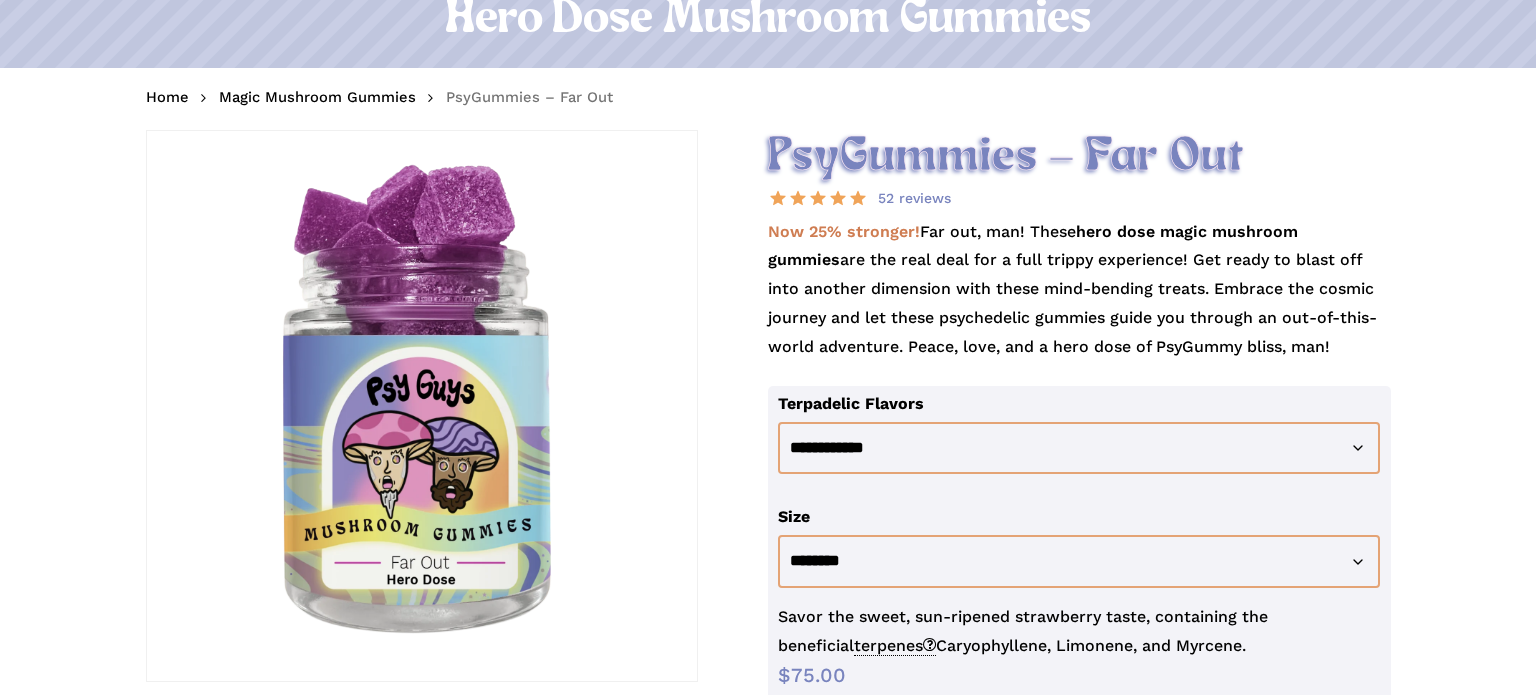 click at bounding box center [457, 1018] 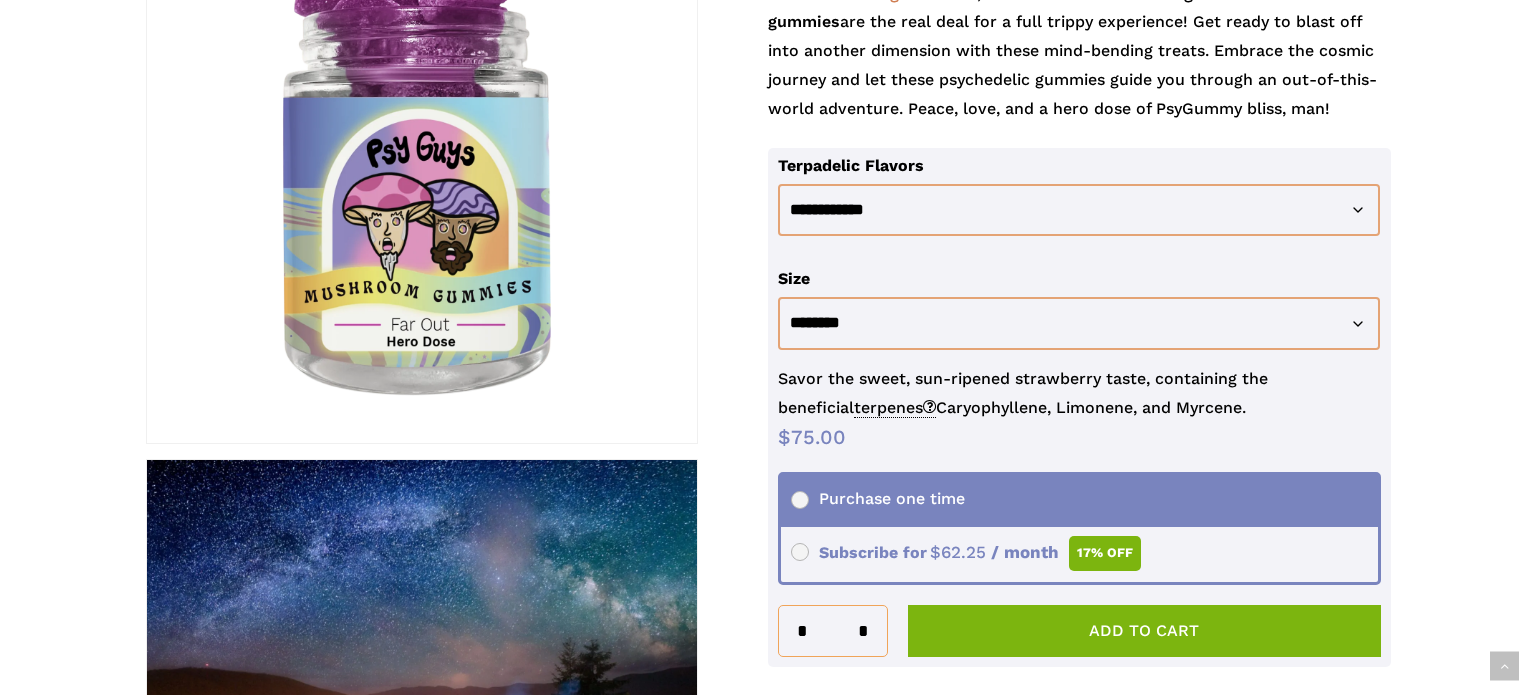 scroll, scrollTop: 440, scrollLeft: 0, axis: vertical 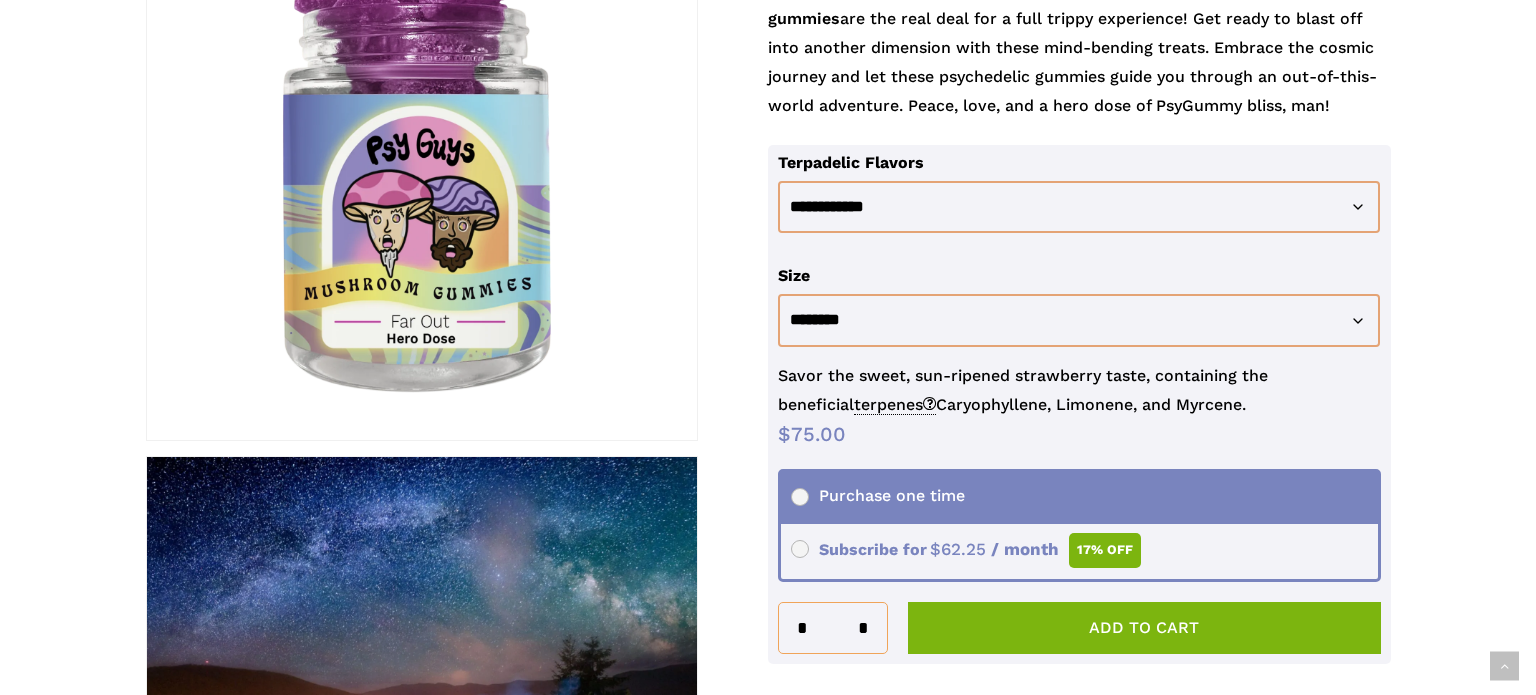 click on "Subscribe for  $ 75.00   Original price was: $75.00. $ 62.25 Current price is: $62.25.    / month" 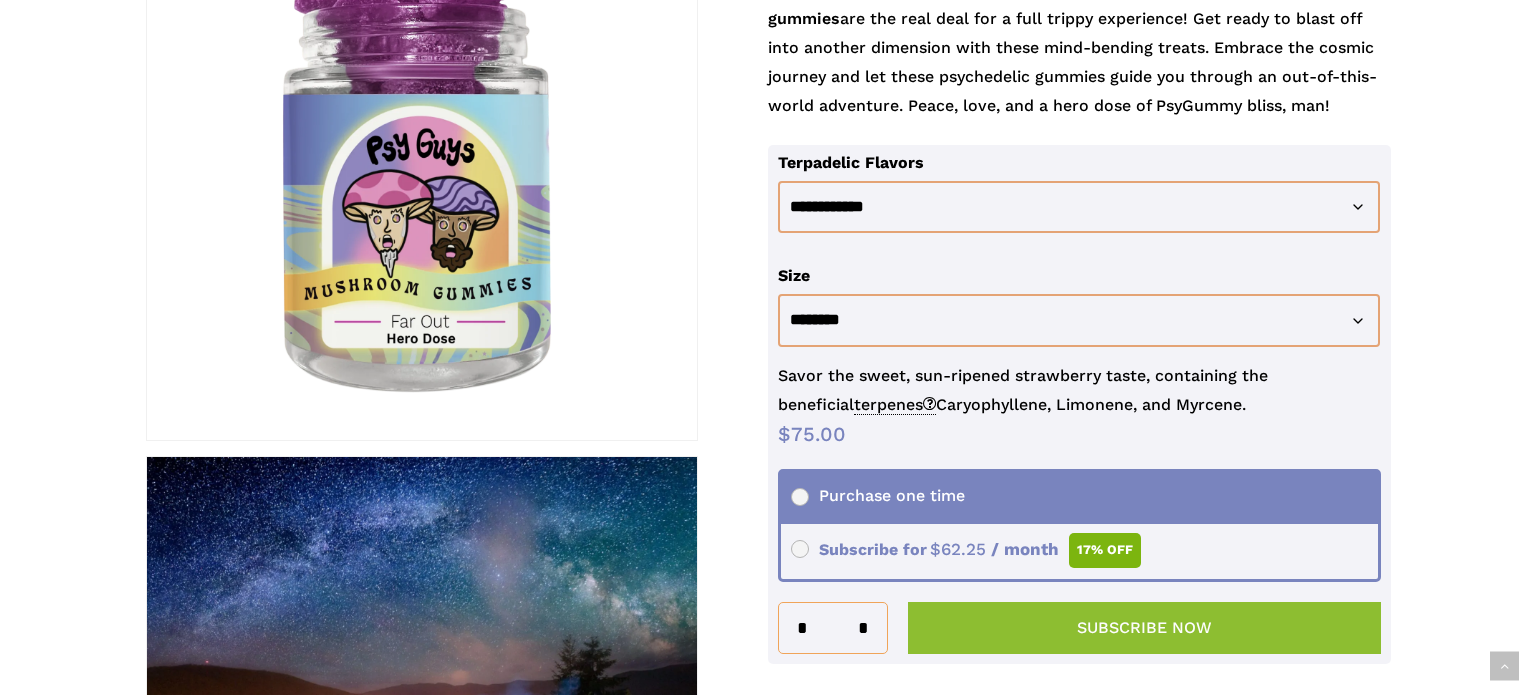 click on "Subscribe now" 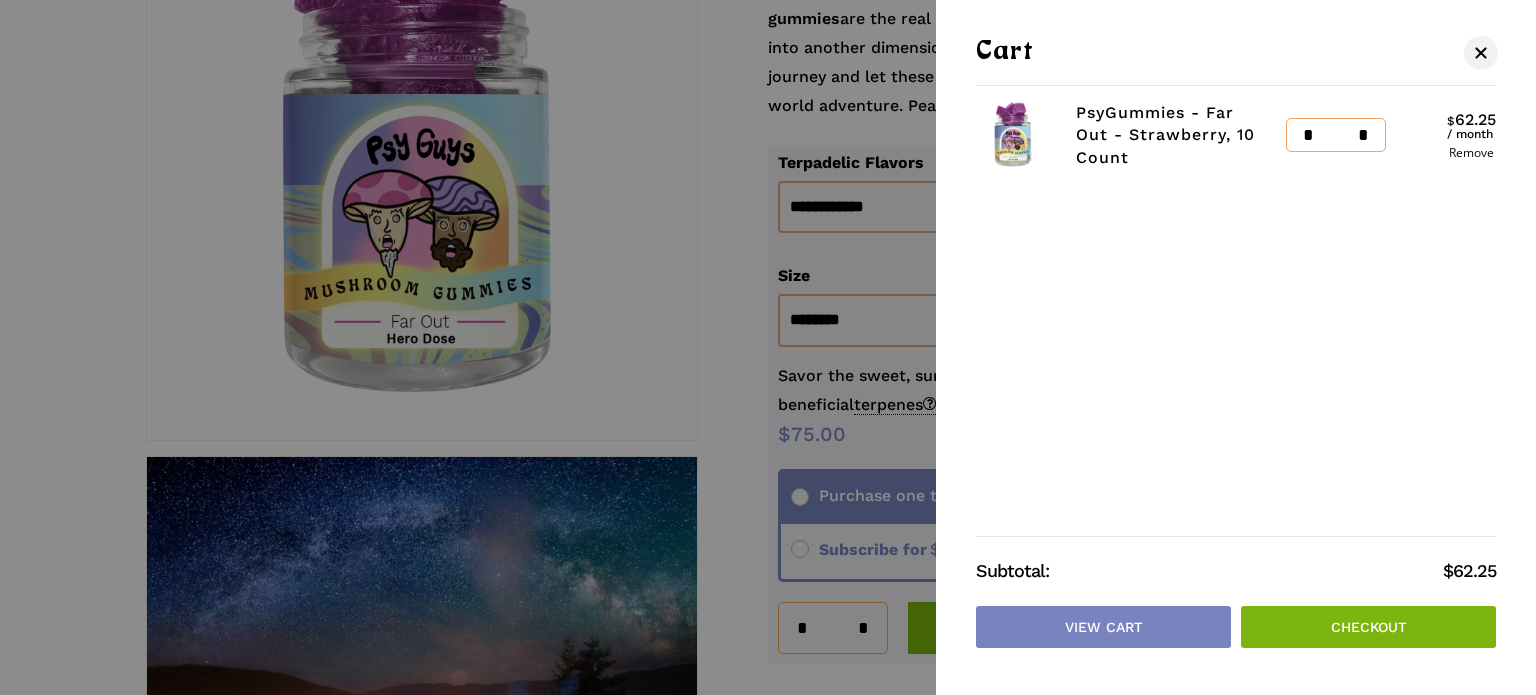 click on "Checkout" at bounding box center [1368, 627] 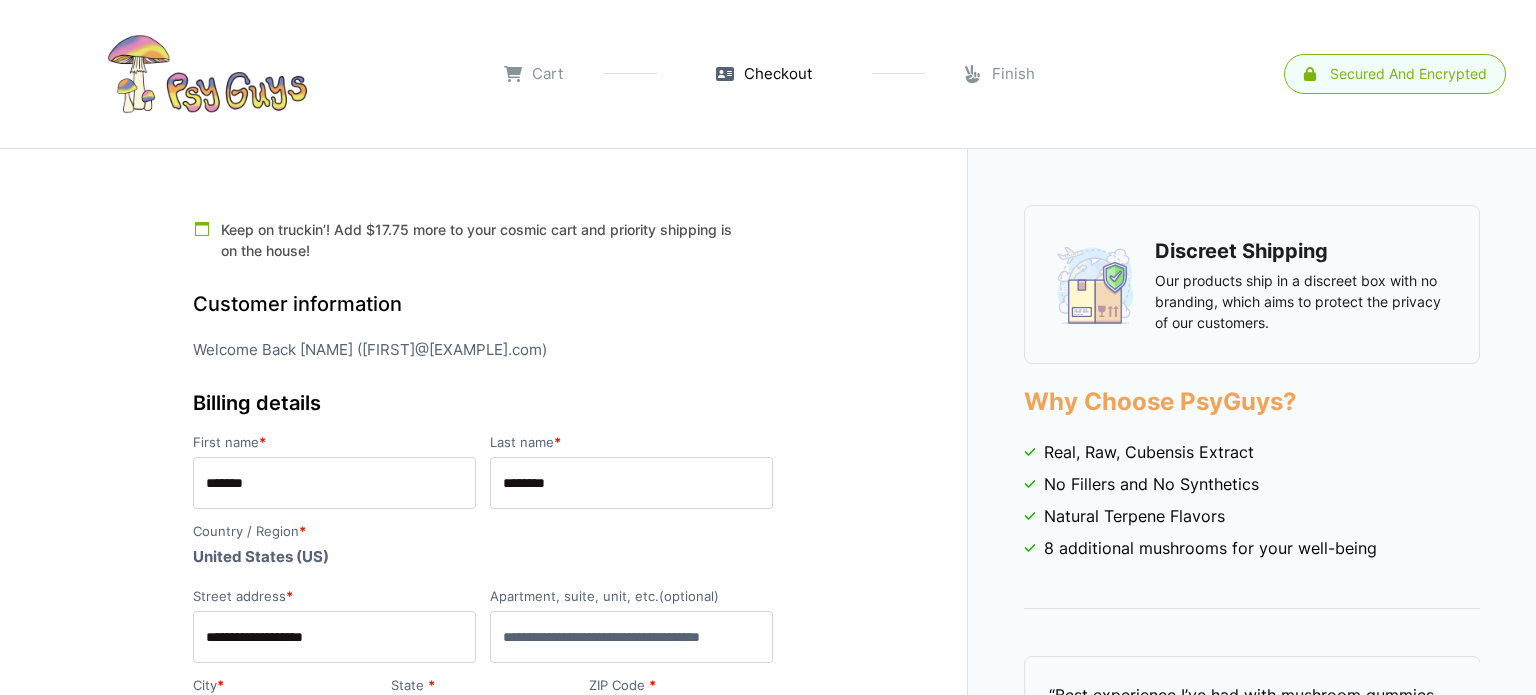 select on "**" 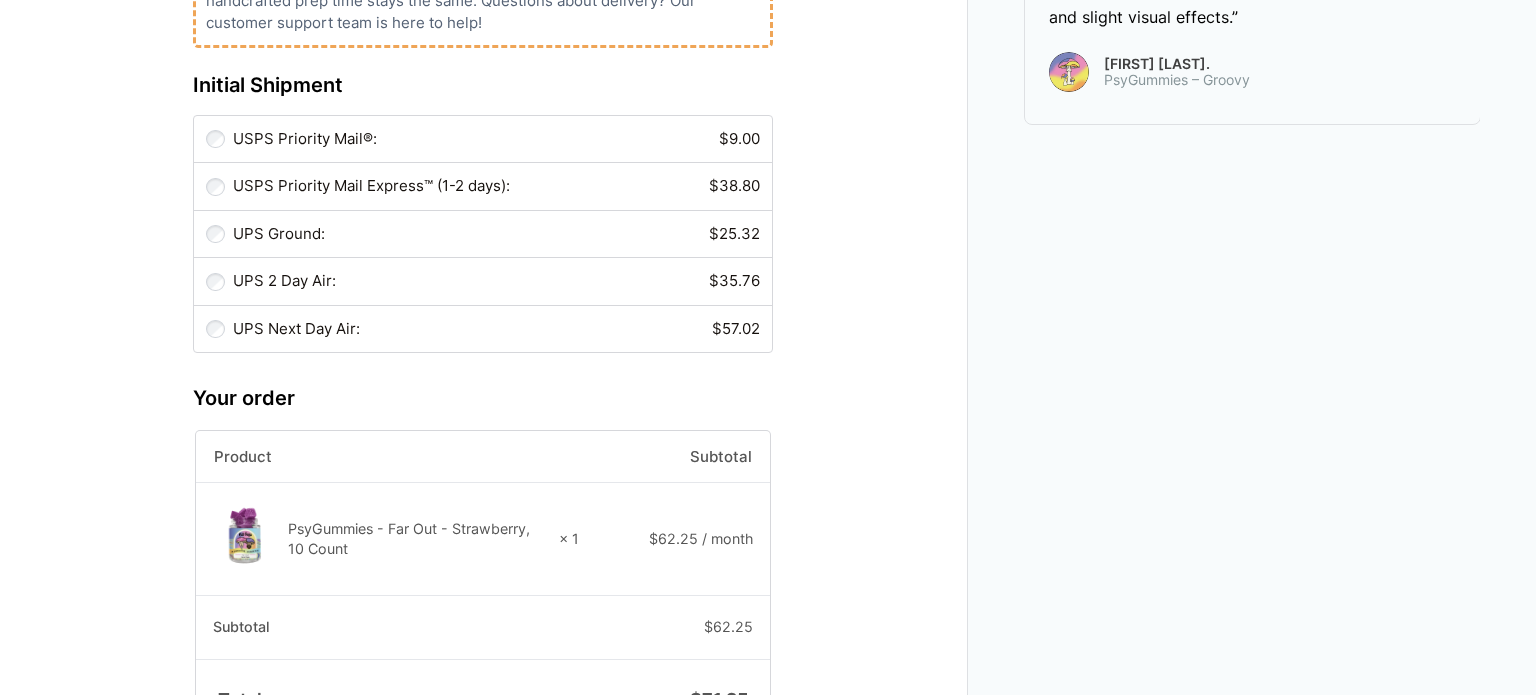 scroll, scrollTop: 1108, scrollLeft: 0, axis: vertical 